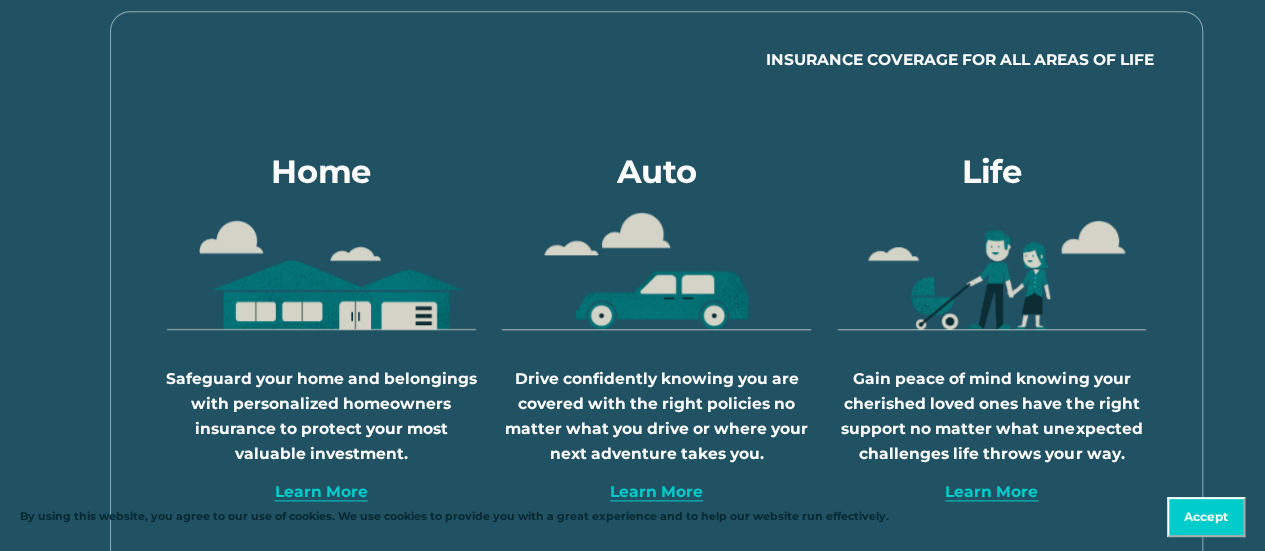 scroll, scrollTop: 1000, scrollLeft: 0, axis: vertical 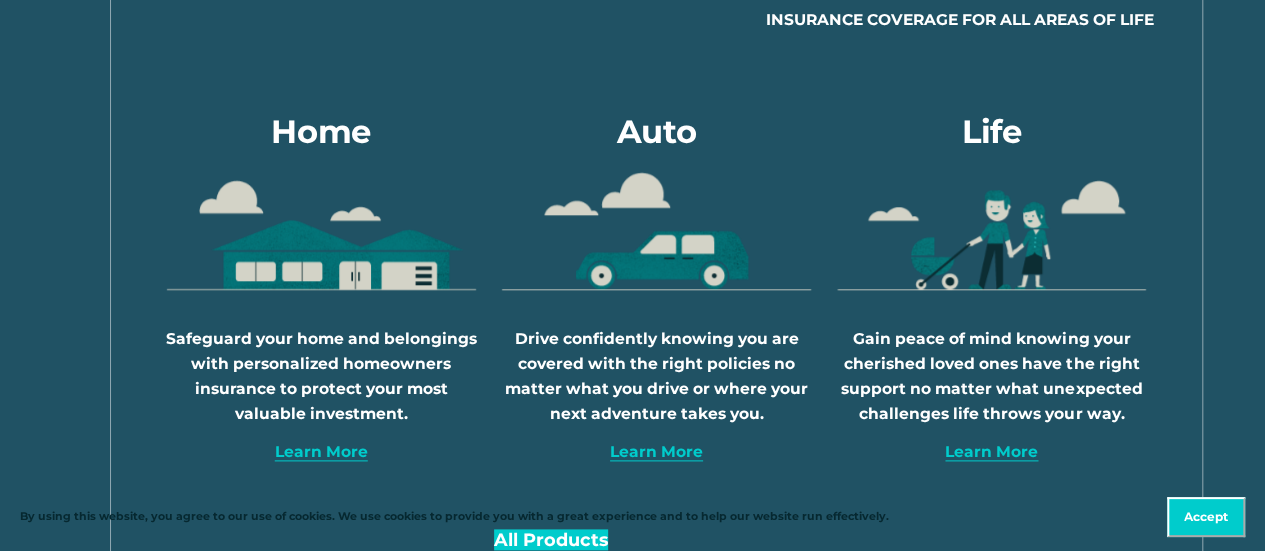 click on "Learn More" at bounding box center (656, 451) 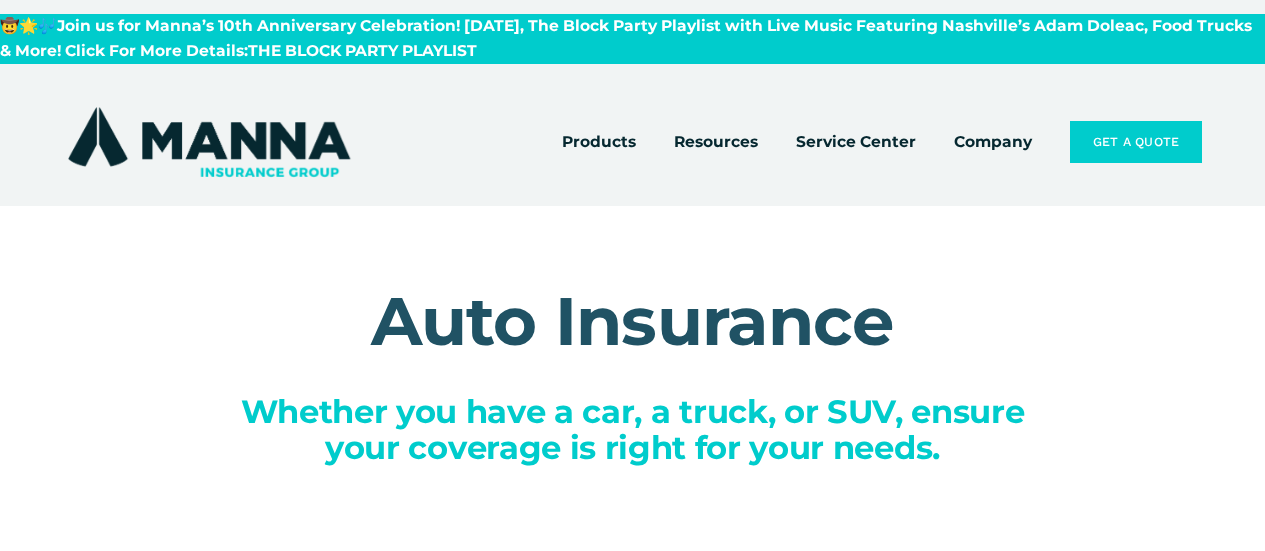 scroll, scrollTop: 0, scrollLeft: 0, axis: both 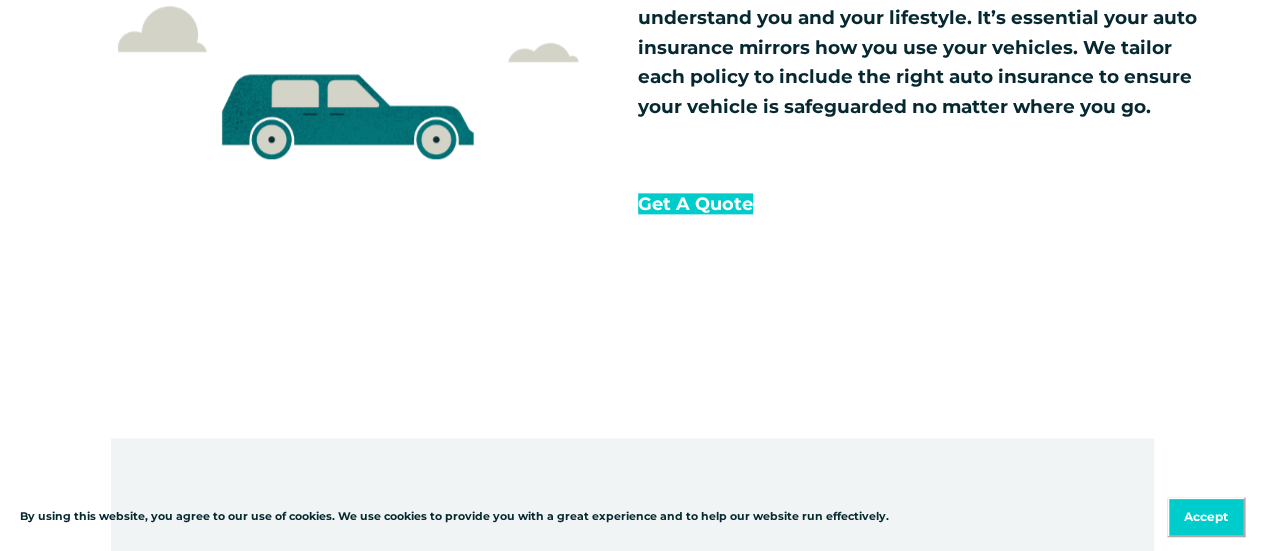 click on "Get a Quote" at bounding box center [695, 203] 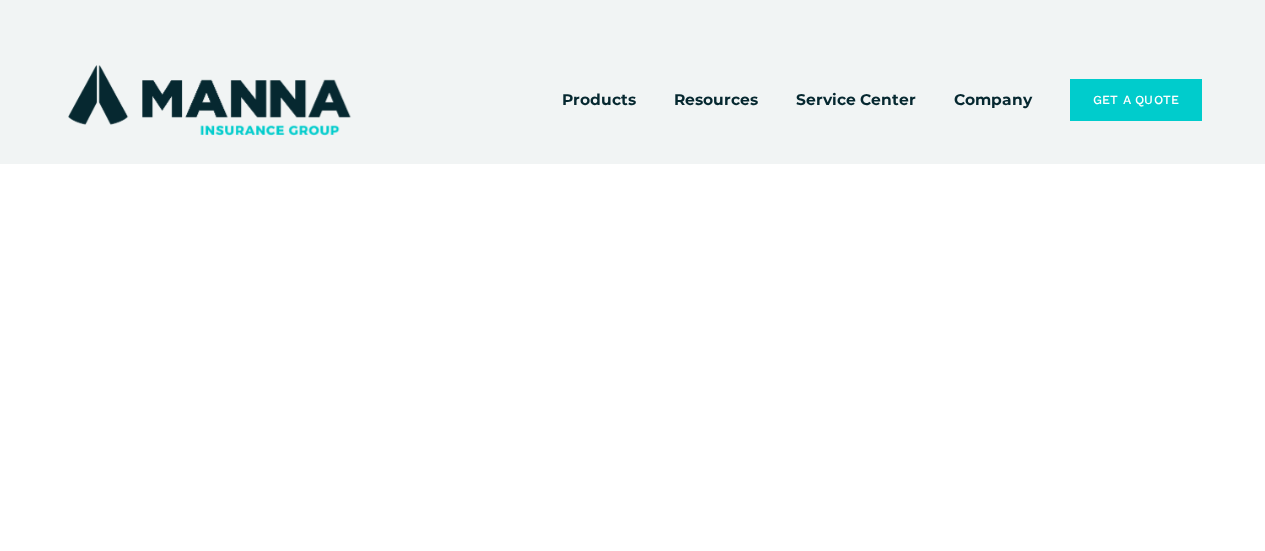 scroll, scrollTop: 0, scrollLeft: 0, axis: both 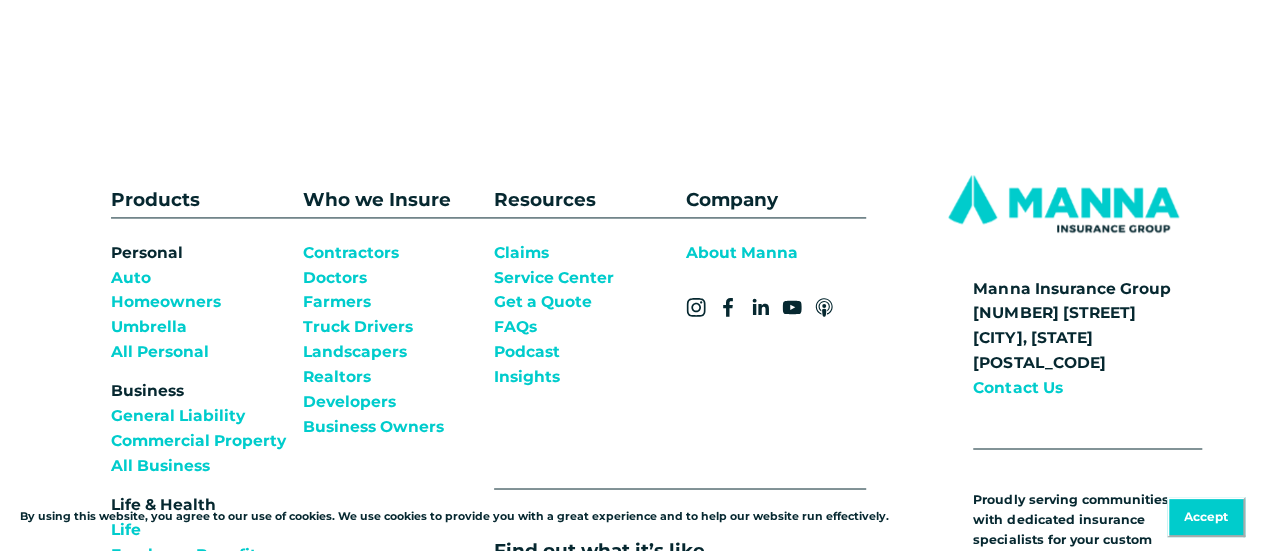 click on "About Manna" at bounding box center (742, 253) 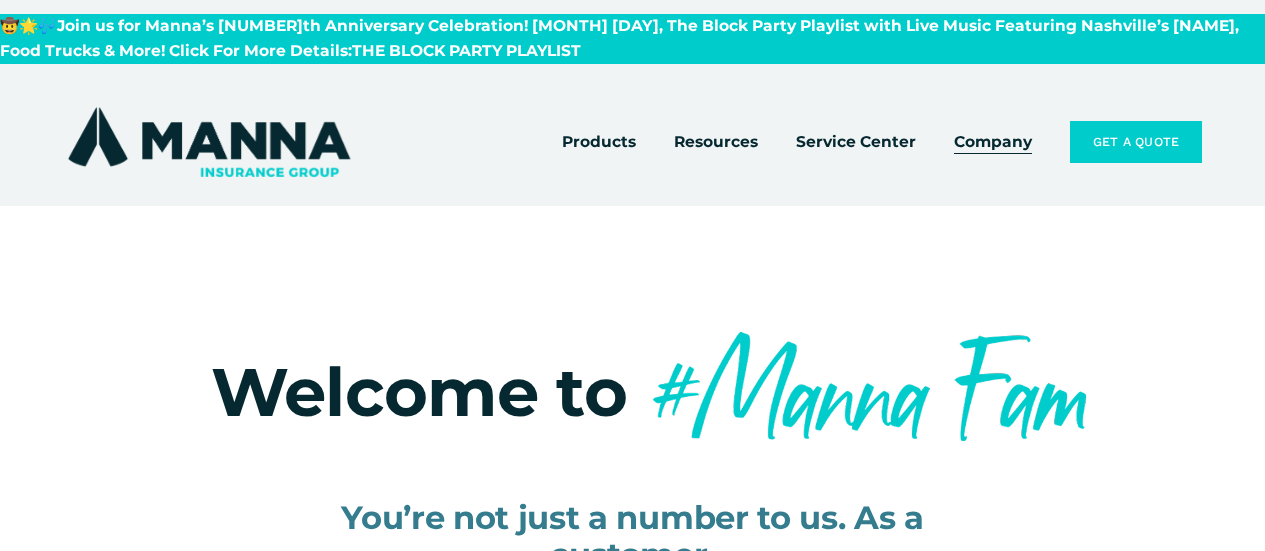 scroll, scrollTop: 0, scrollLeft: 0, axis: both 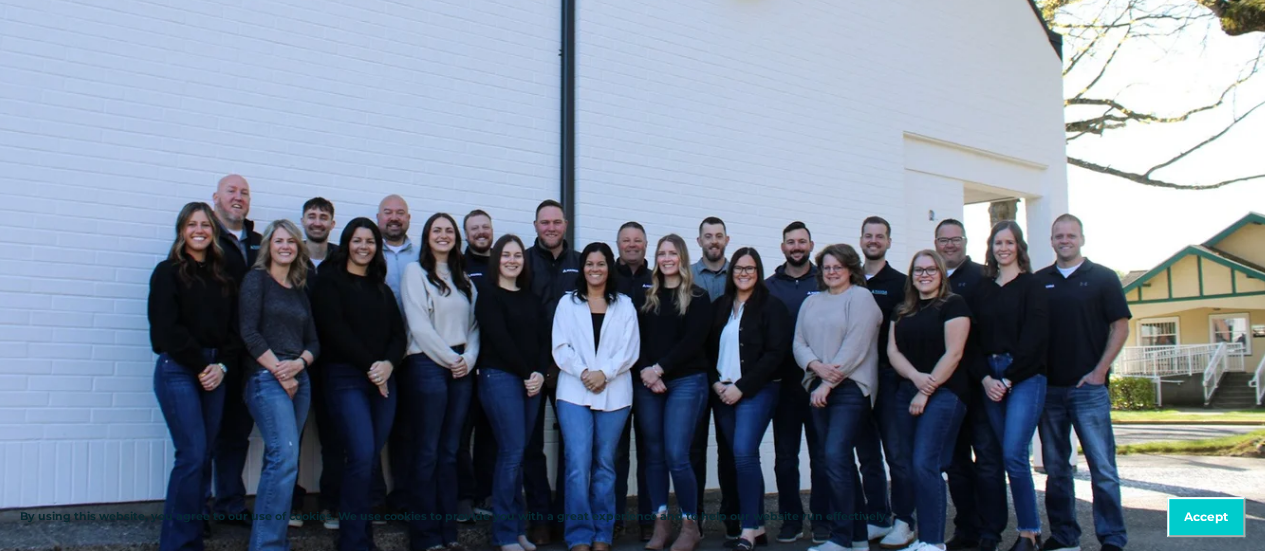 click on "Accept" at bounding box center [1206, 517] 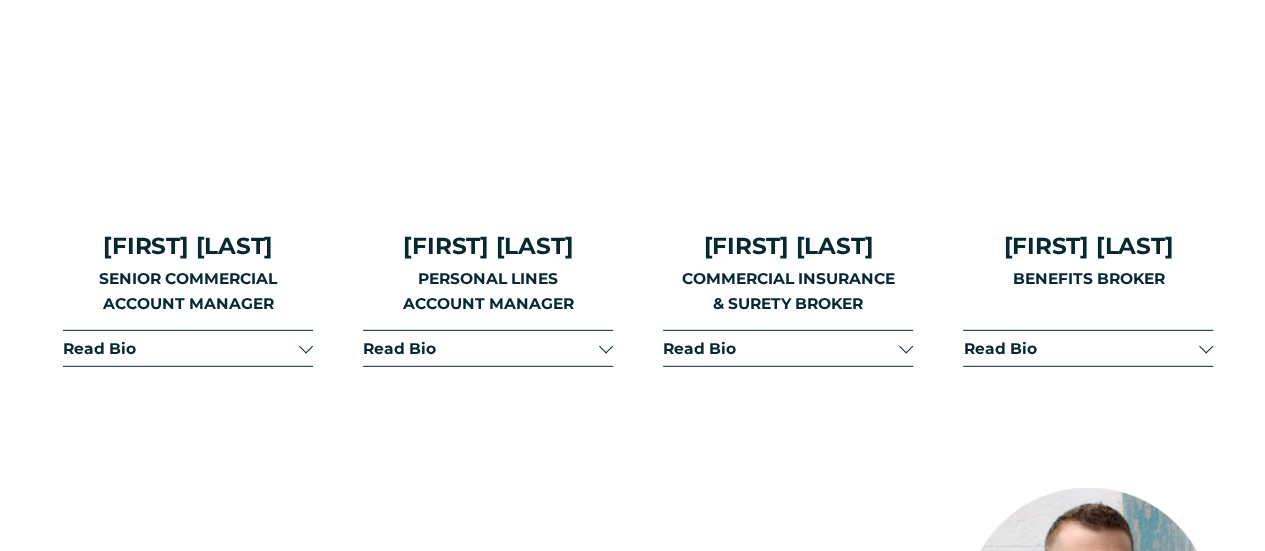 scroll, scrollTop: 2797, scrollLeft: 0, axis: vertical 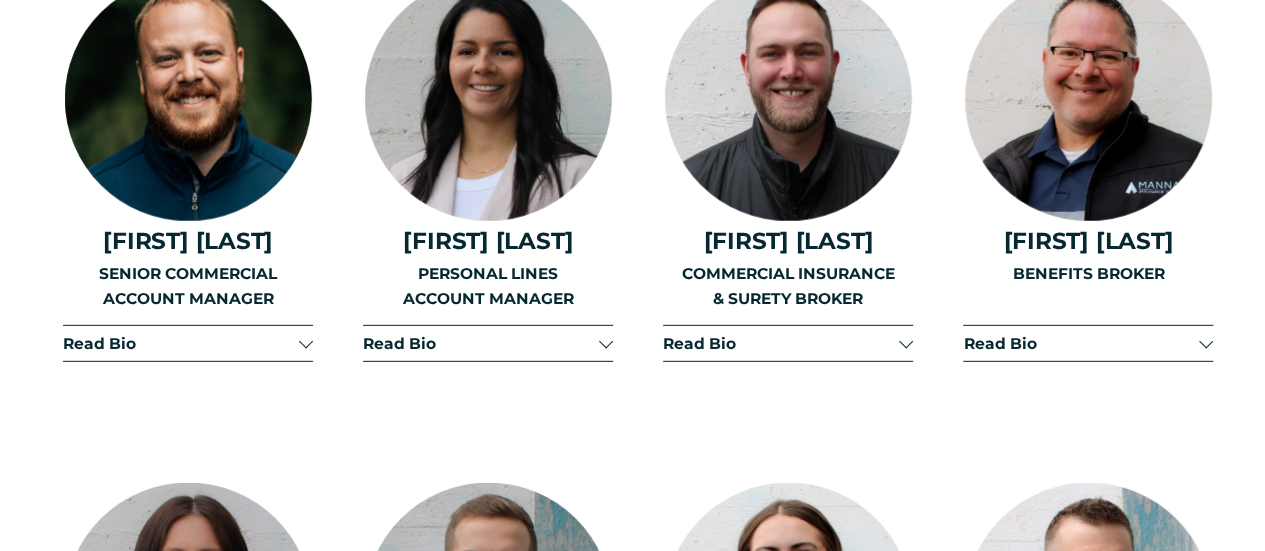 click on "Read Bio" at bounding box center (1088, 343) 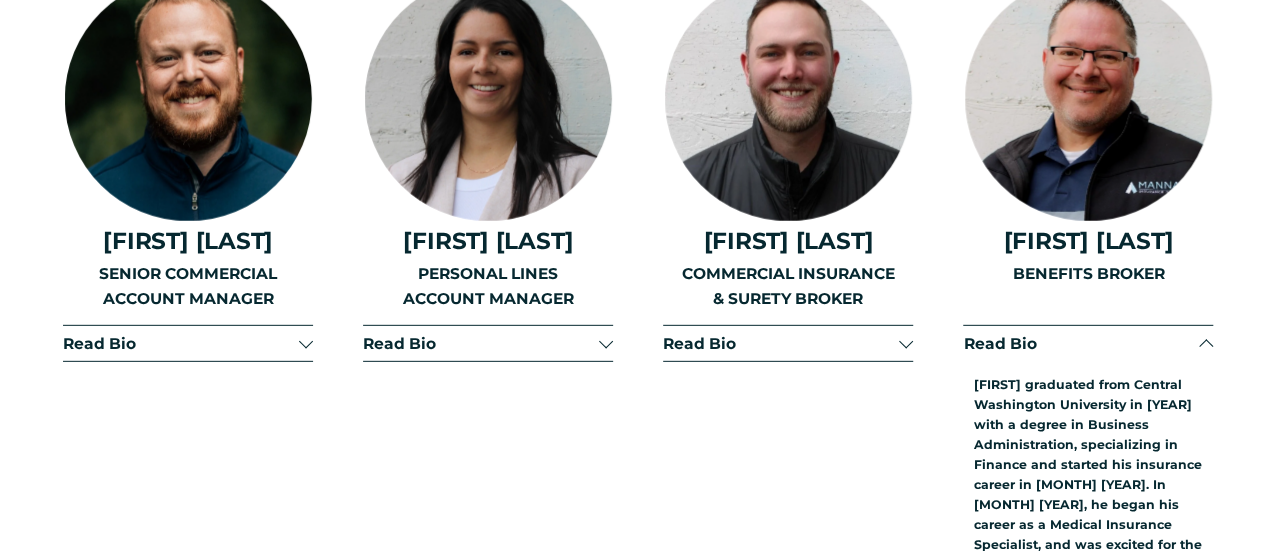 type 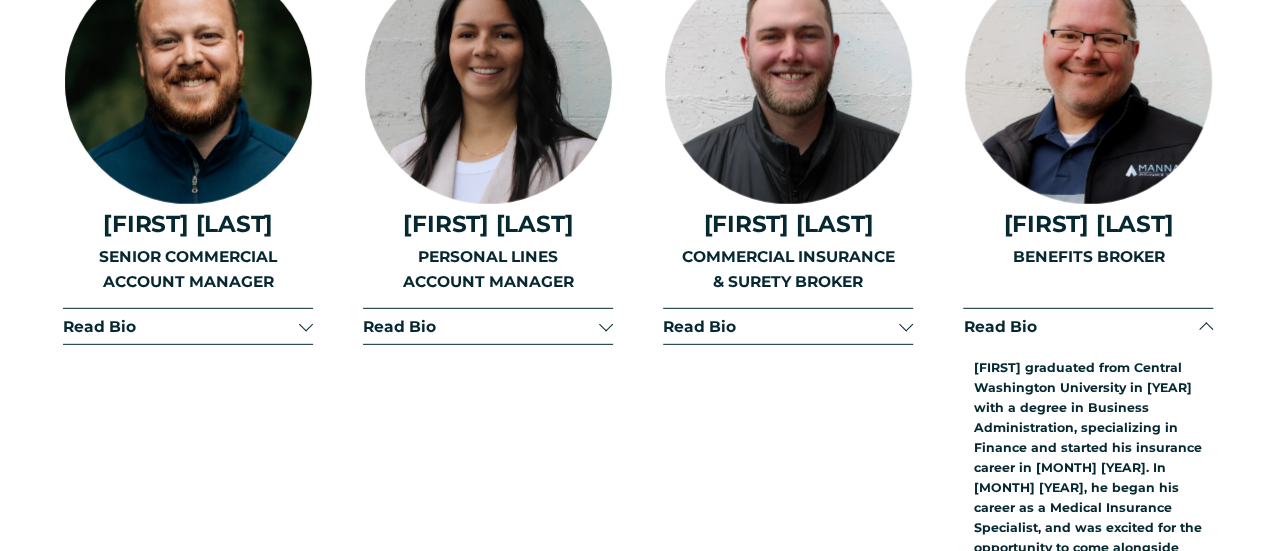 scroll, scrollTop: 2757, scrollLeft: 0, axis: vertical 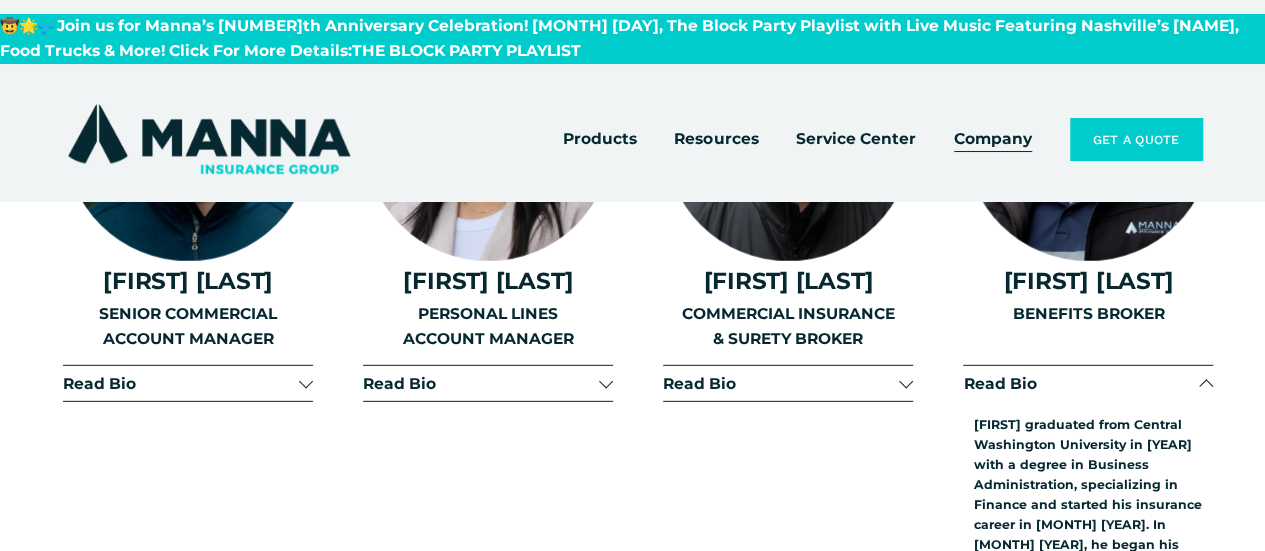 click at bounding box center [1206, 386] 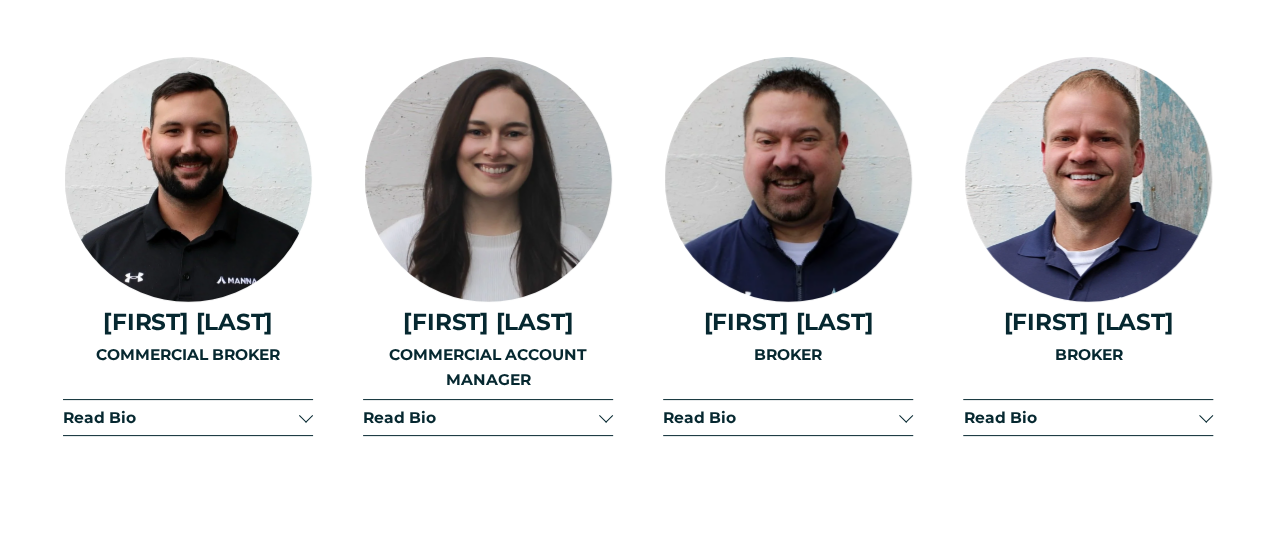 scroll, scrollTop: 3757, scrollLeft: 0, axis: vertical 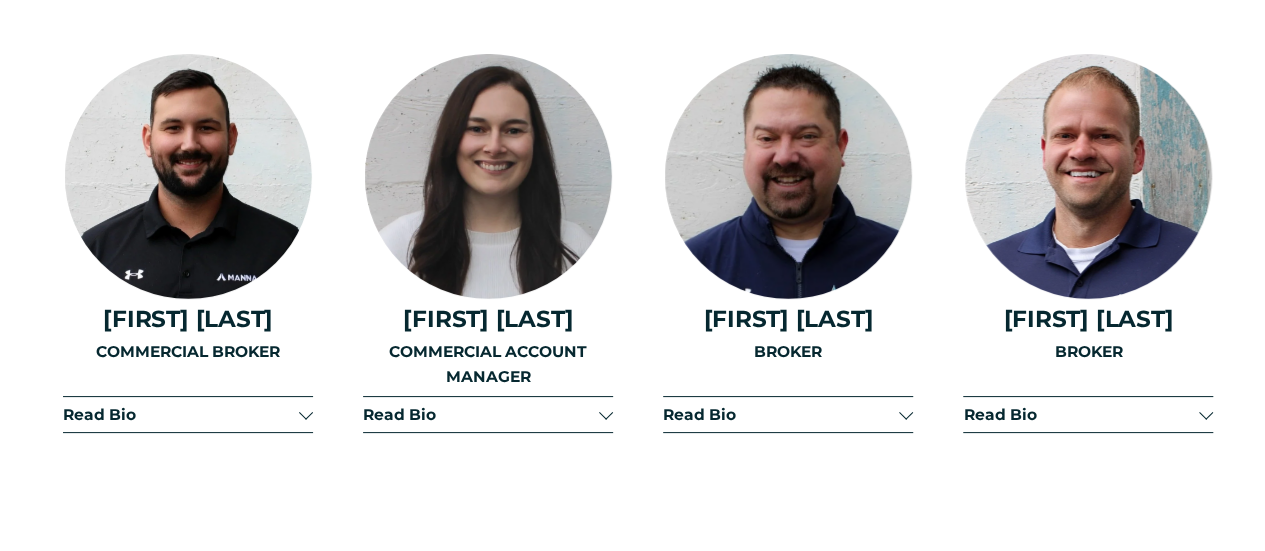 click at bounding box center (1206, 412) 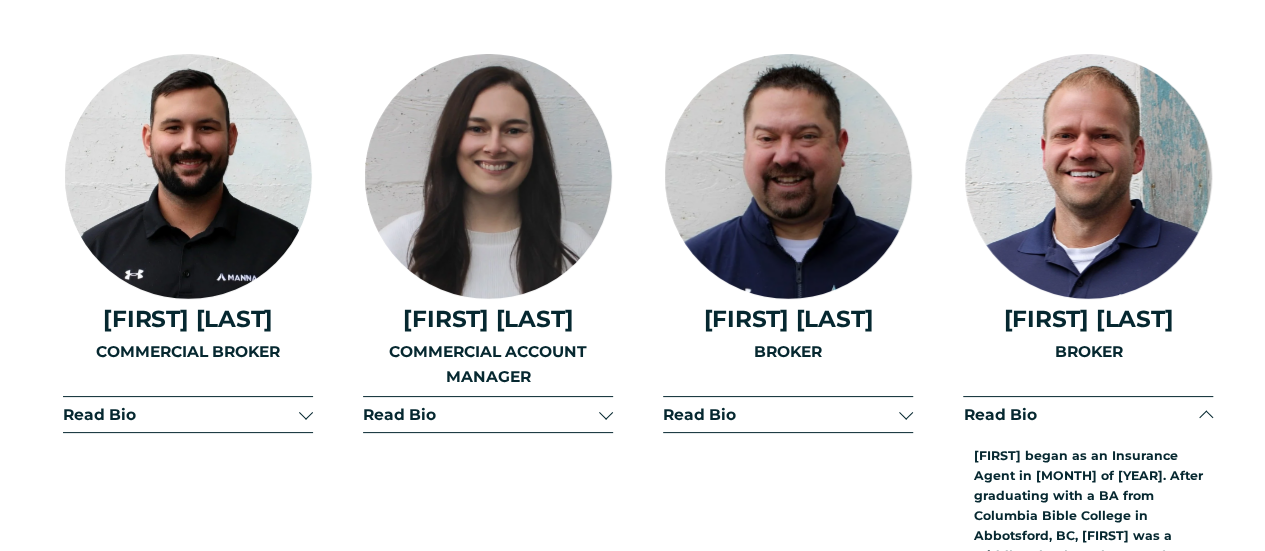 type 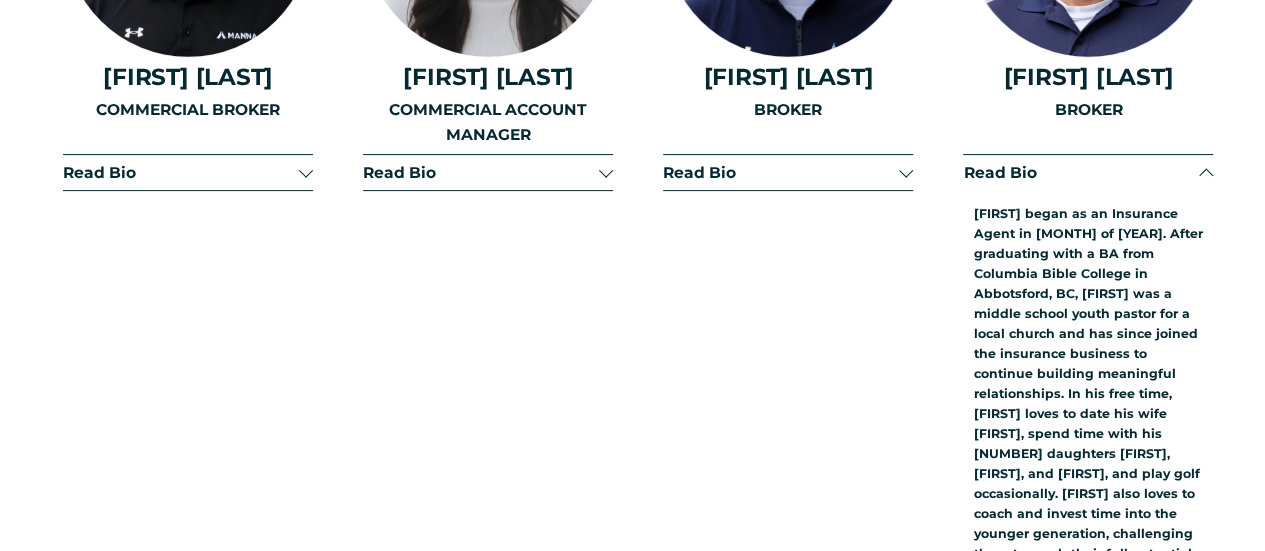 scroll, scrollTop: 3997, scrollLeft: 0, axis: vertical 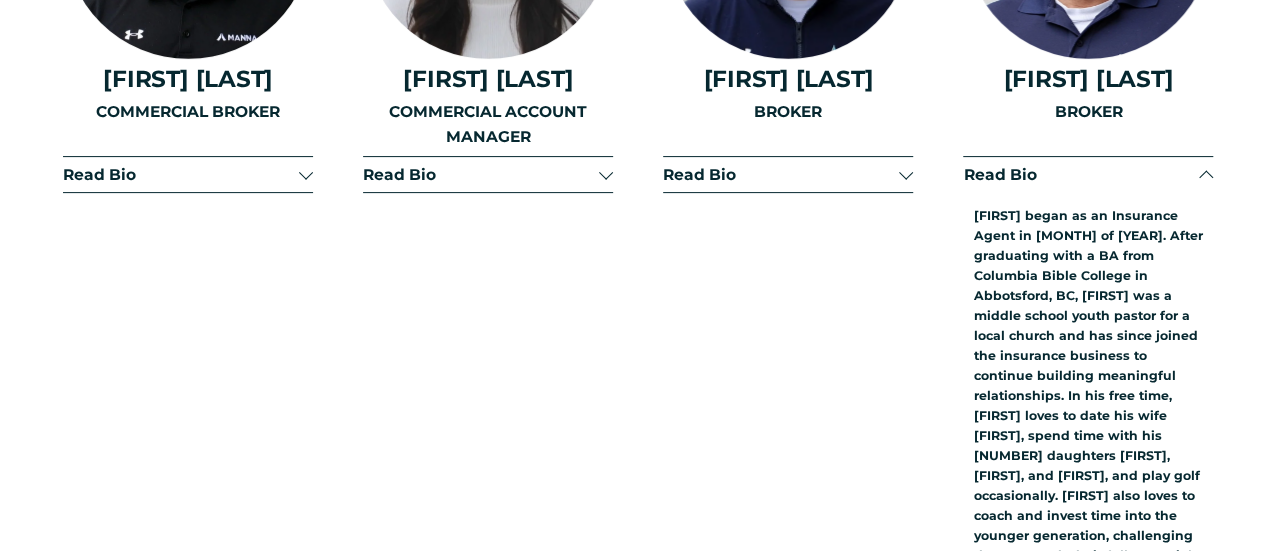 click at bounding box center (1206, 177) 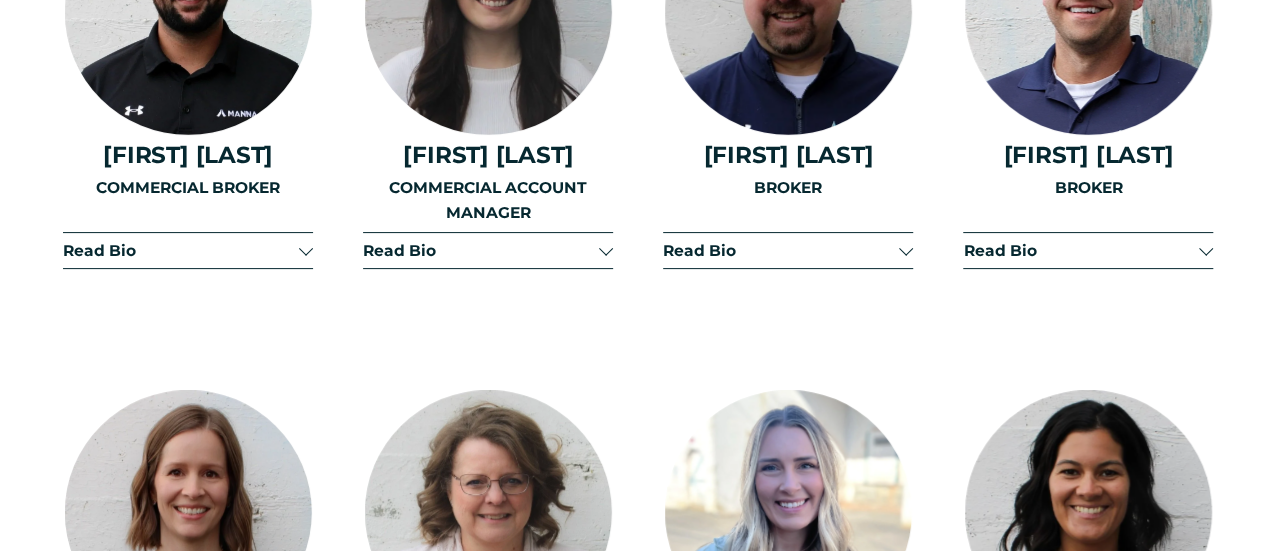 scroll, scrollTop: 3837, scrollLeft: 0, axis: vertical 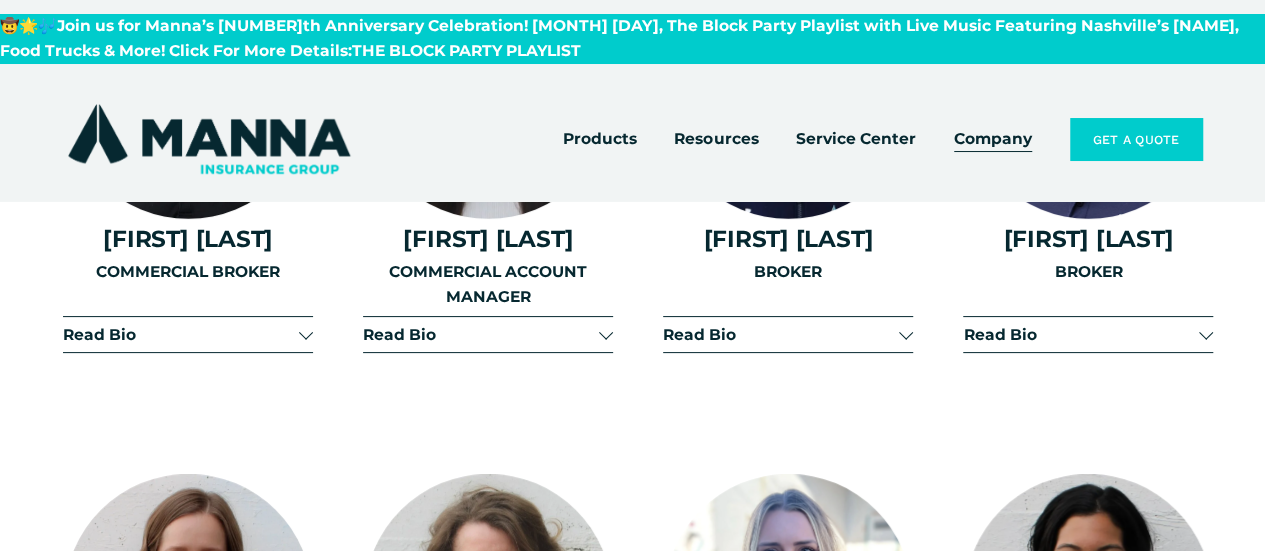 click at bounding box center [906, 332] 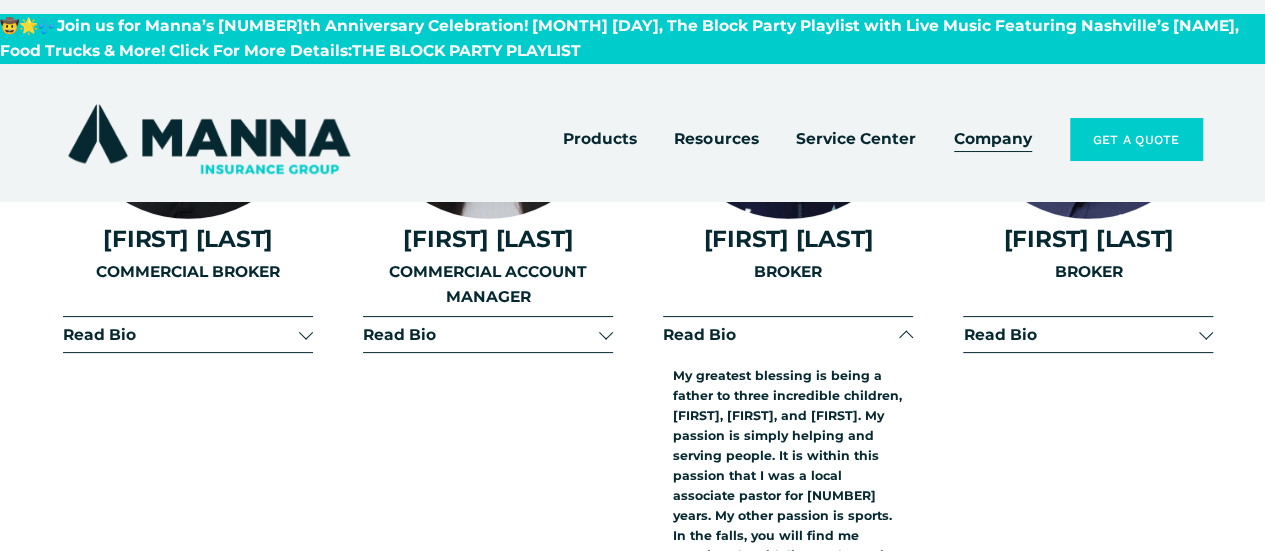 type 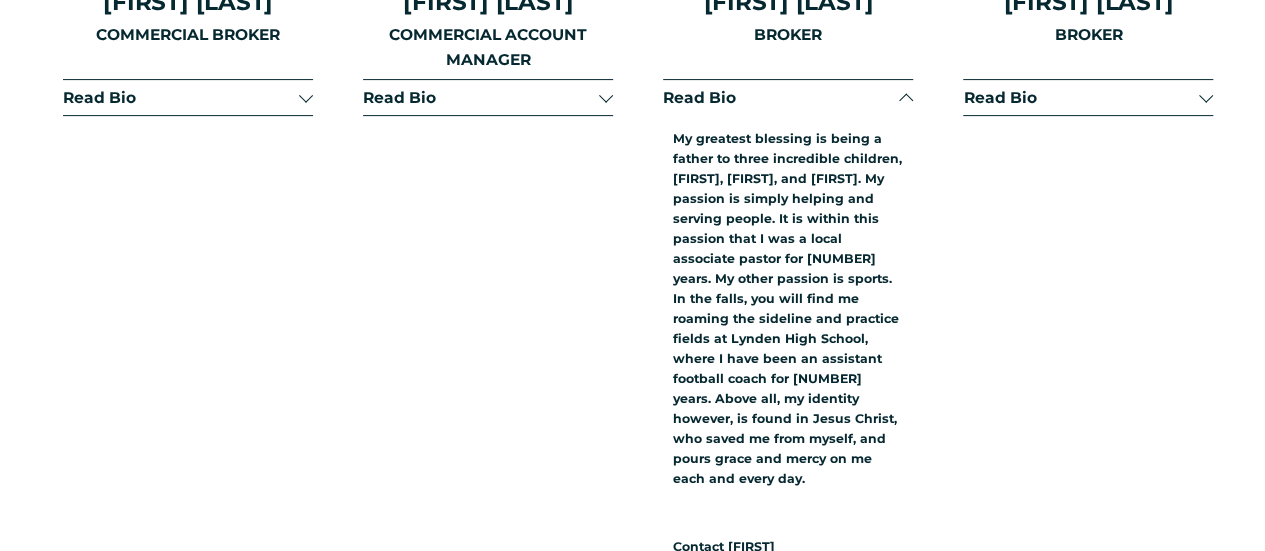 scroll, scrollTop: 4077, scrollLeft: 0, axis: vertical 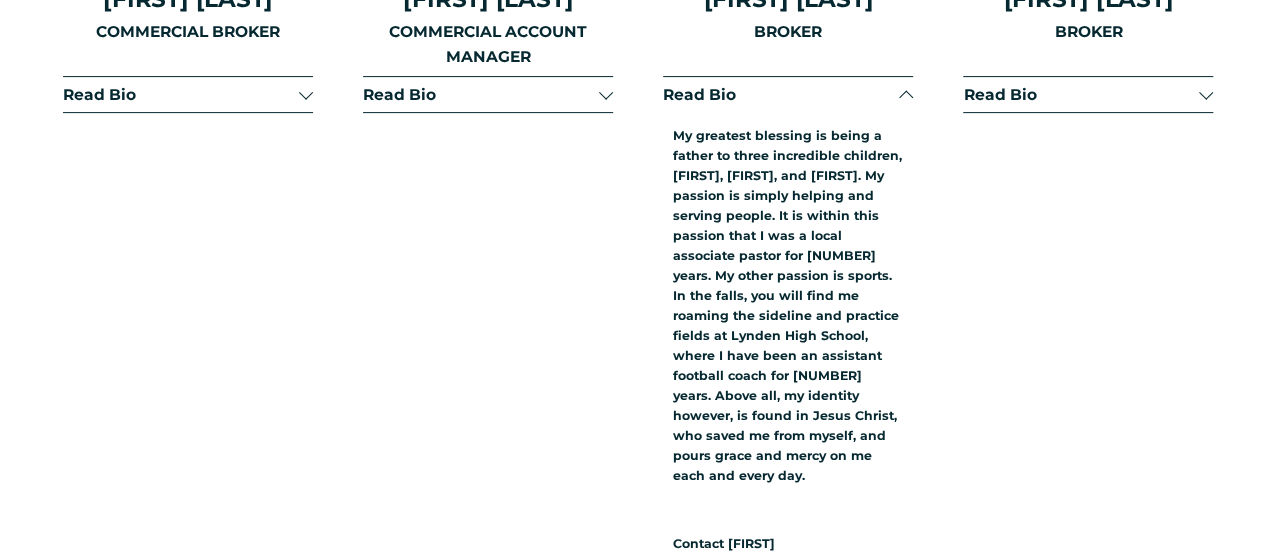 click on "Read Bio" at bounding box center [781, 94] 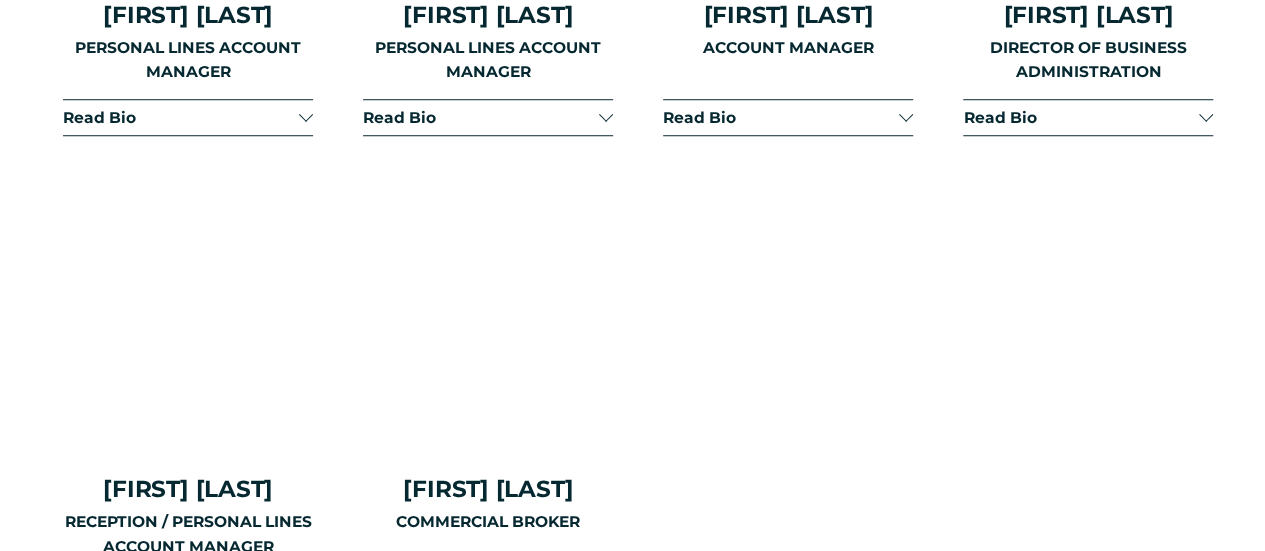 scroll, scrollTop: 4597, scrollLeft: 0, axis: vertical 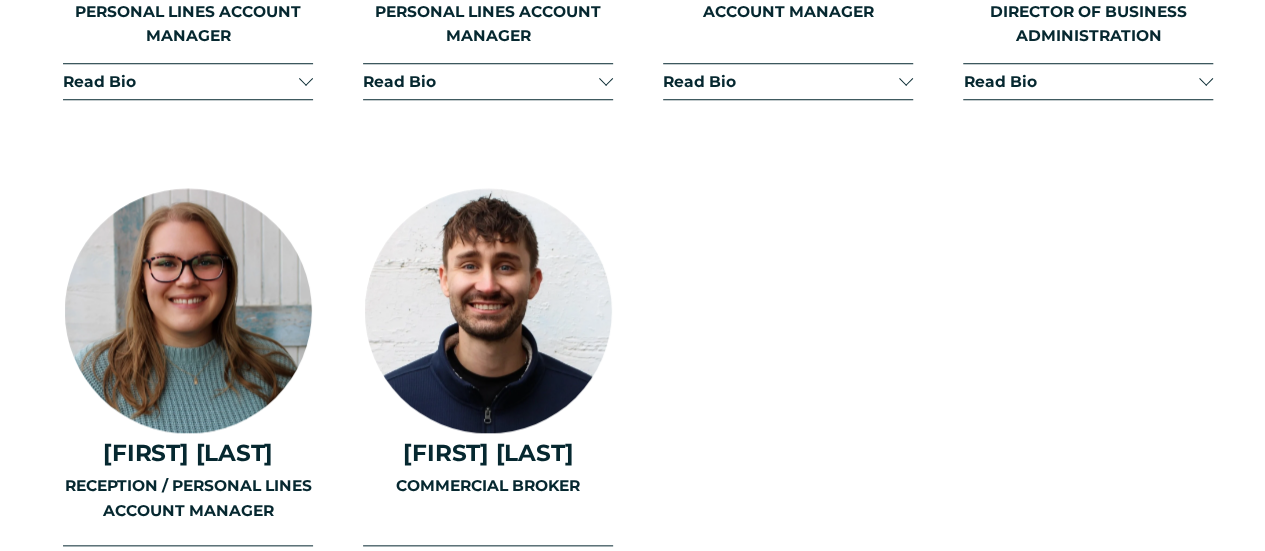click on "ACCOUNT MANAGER" at bounding box center (788, 43) 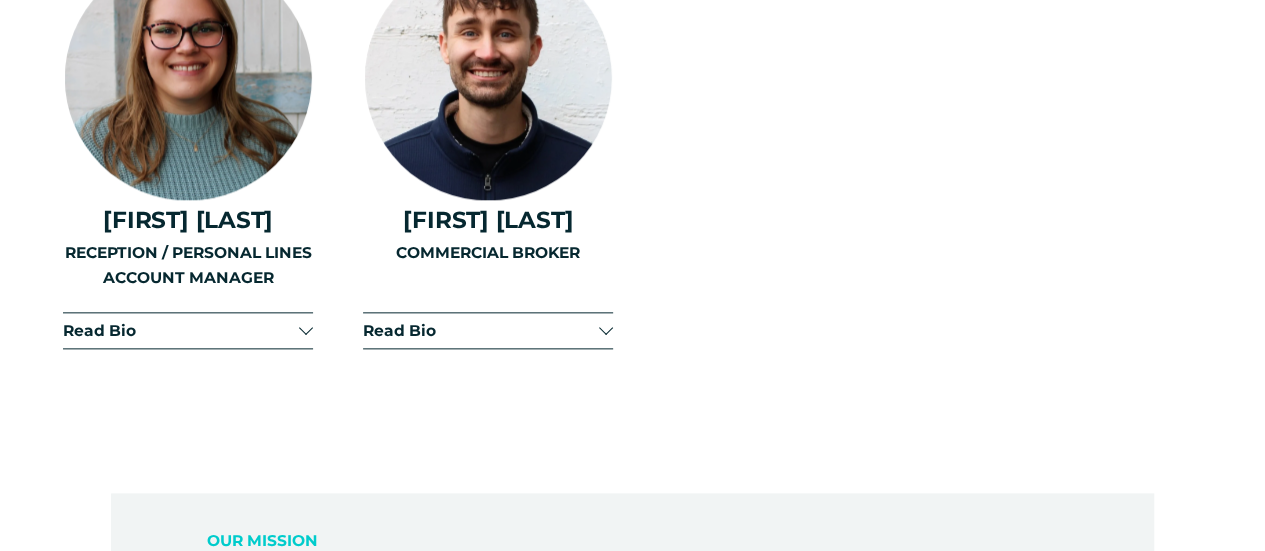 scroll, scrollTop: 4957, scrollLeft: 0, axis: vertical 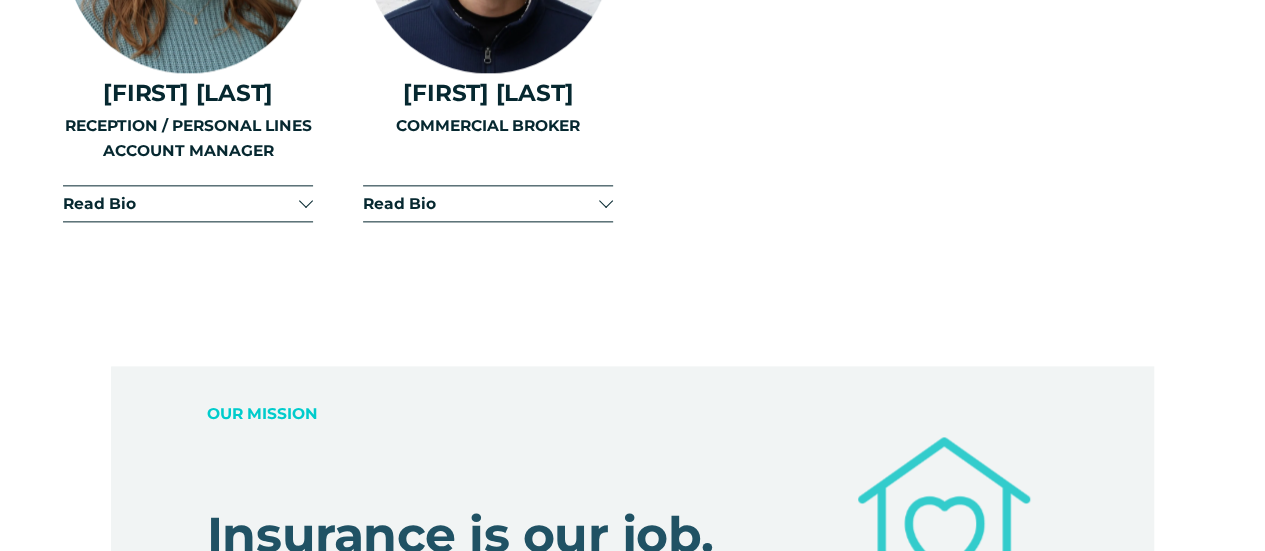 click at bounding box center [606, 201] 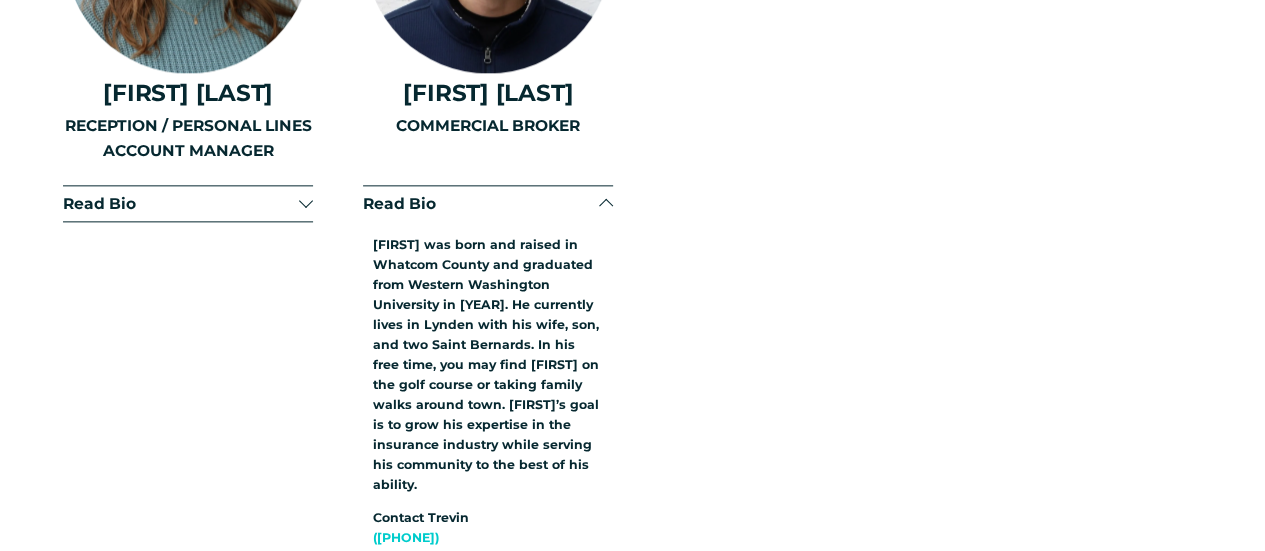 type 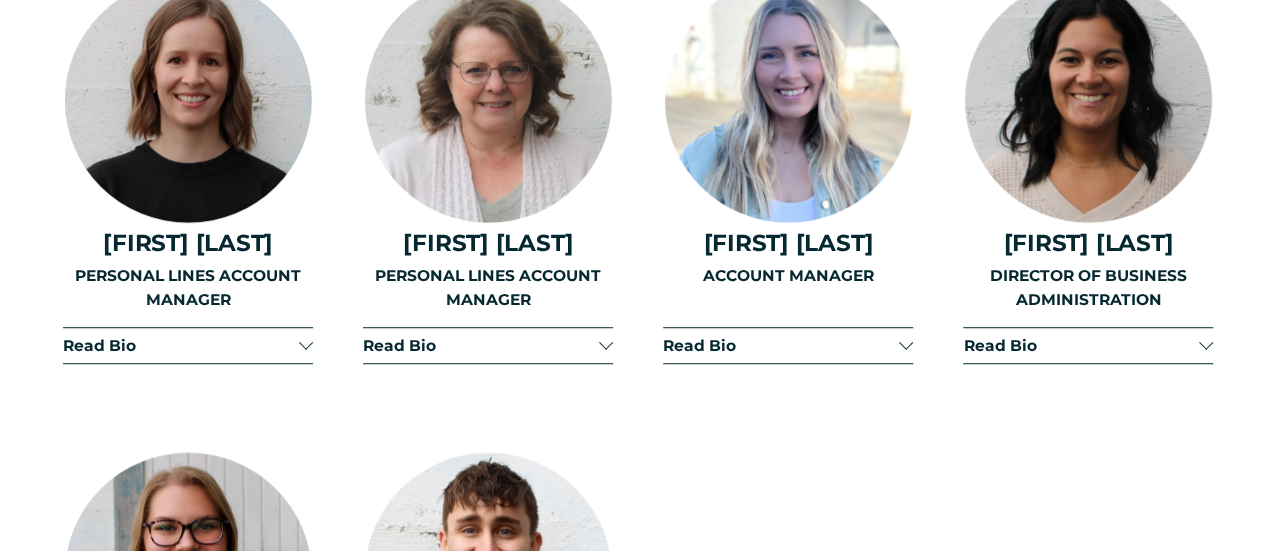 scroll, scrollTop: 4357, scrollLeft: 0, axis: vertical 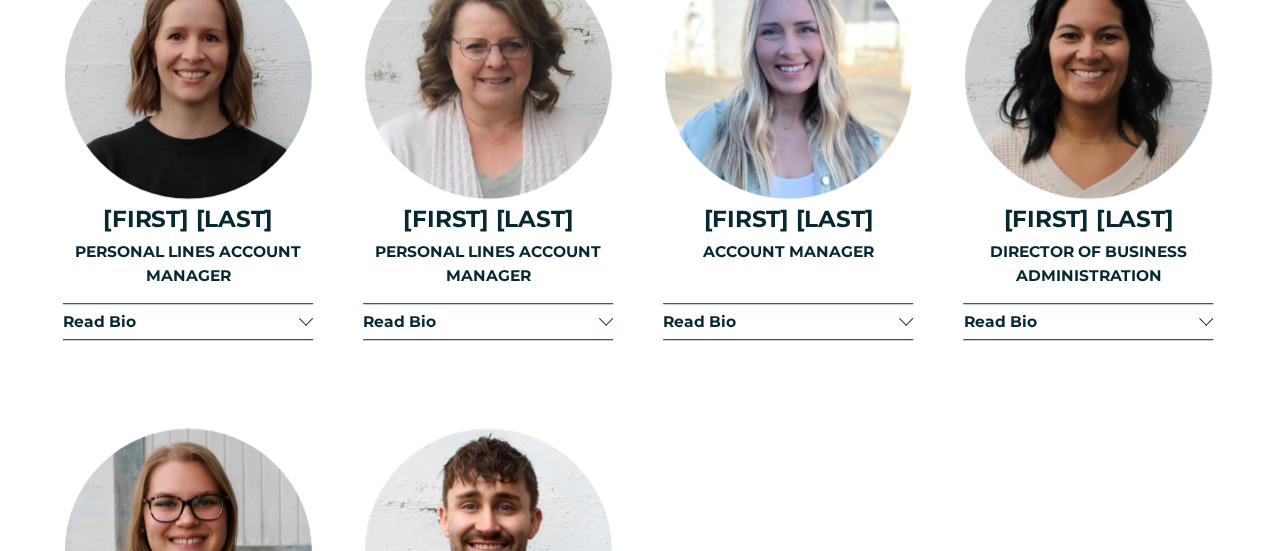 click on "Read Bio" at bounding box center [788, 321] 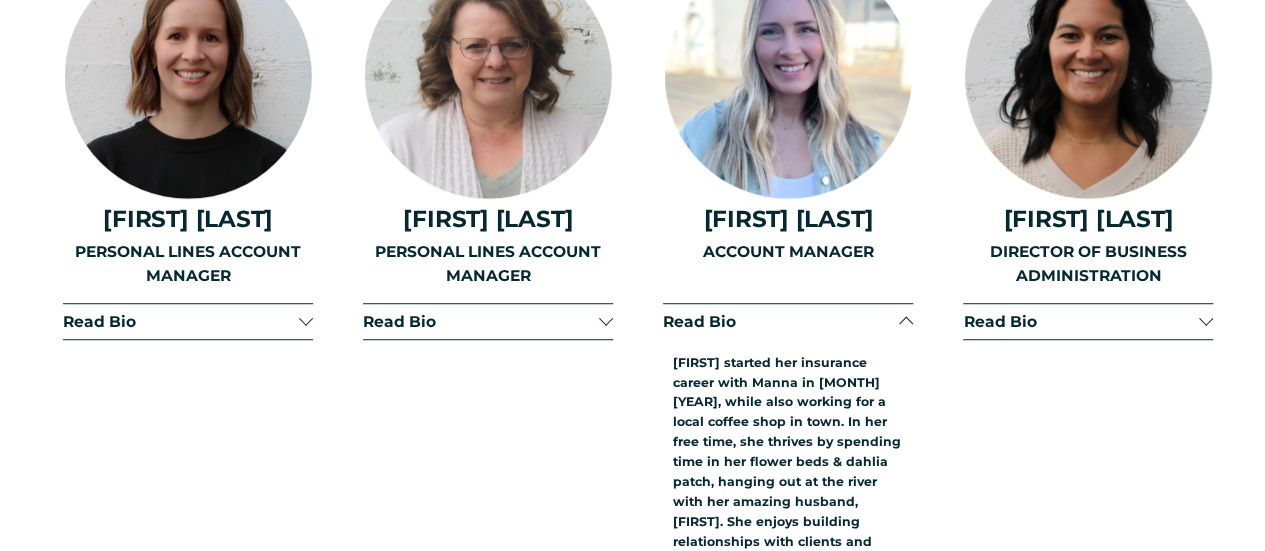 type 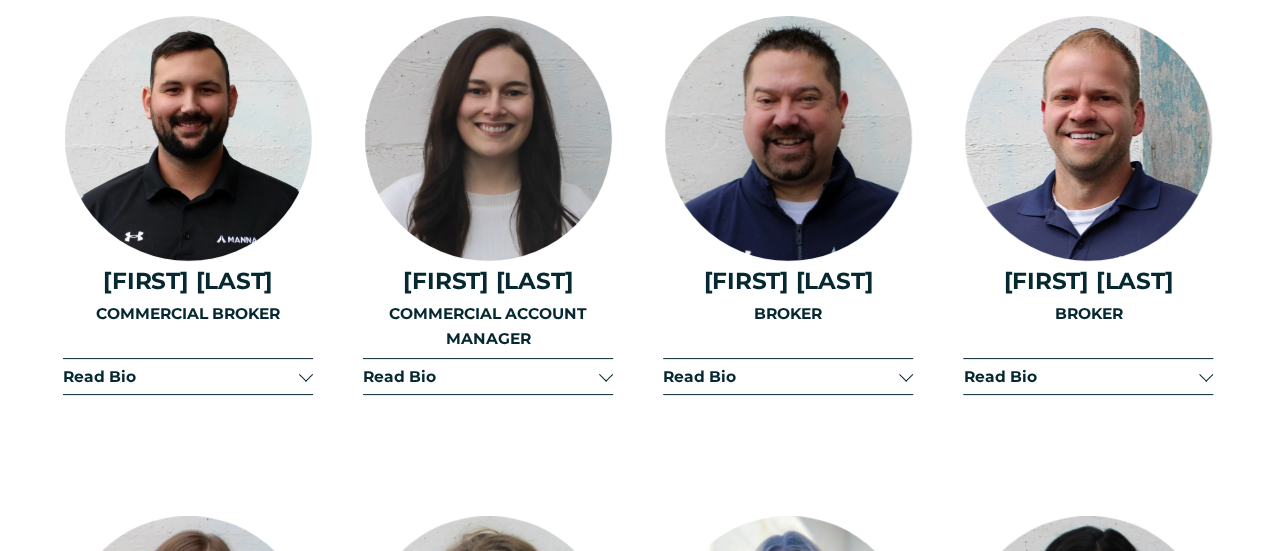 scroll, scrollTop: 3797, scrollLeft: 0, axis: vertical 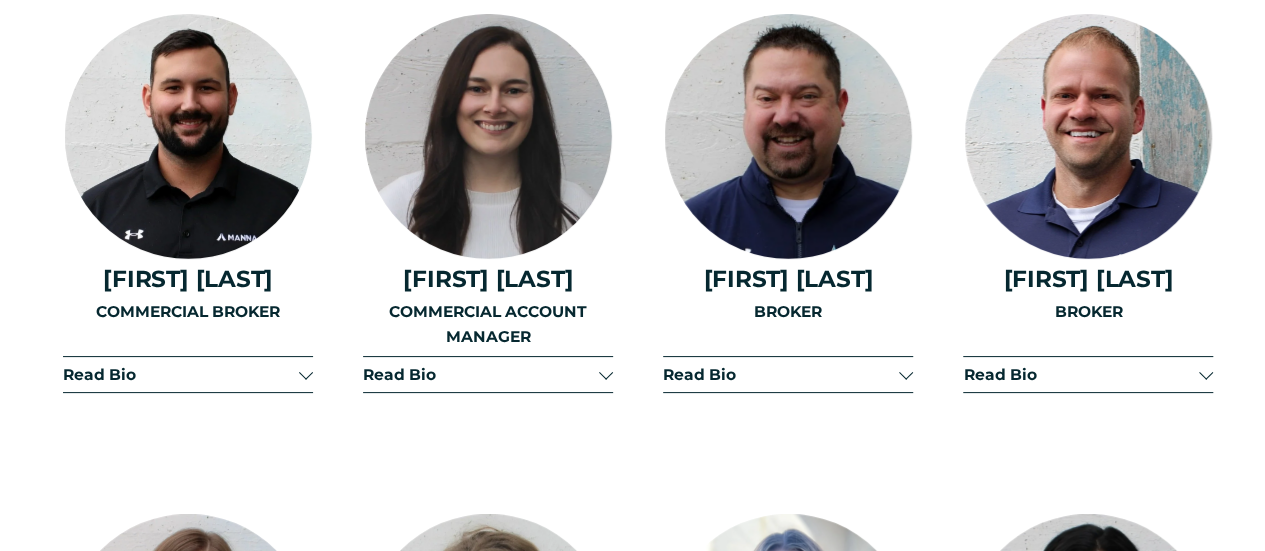 click at bounding box center (606, 372) 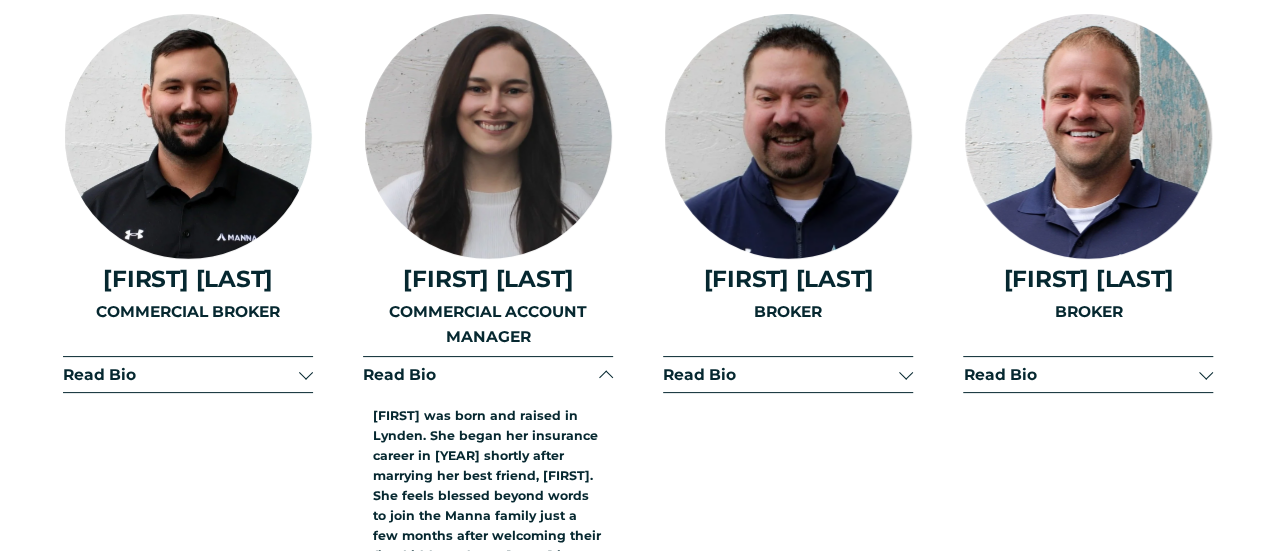click at bounding box center (606, 377) 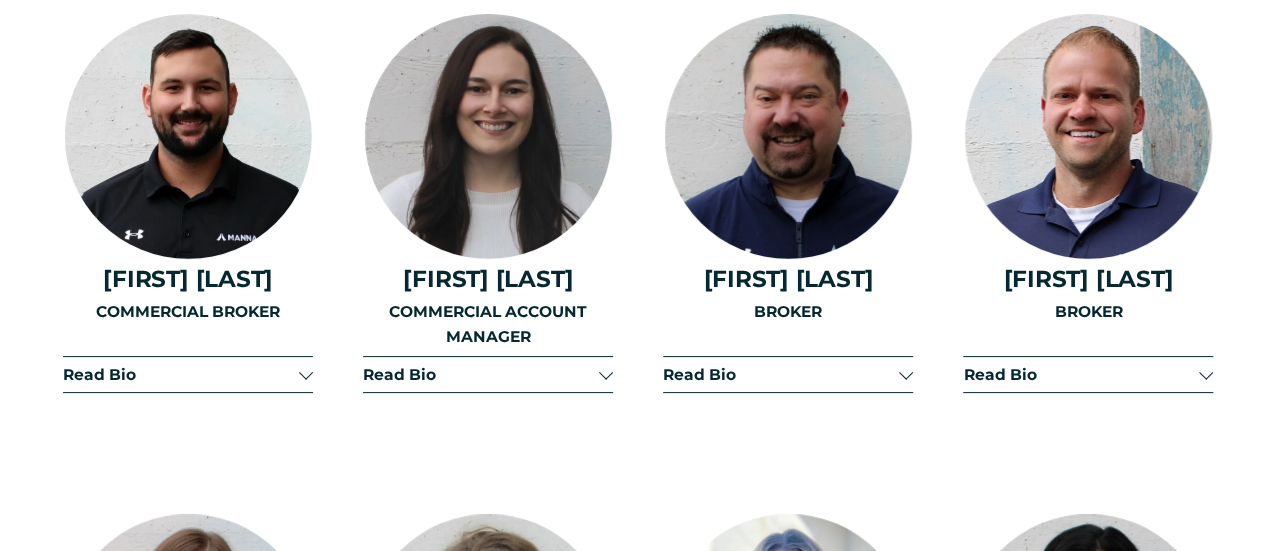 click at bounding box center (606, 372) 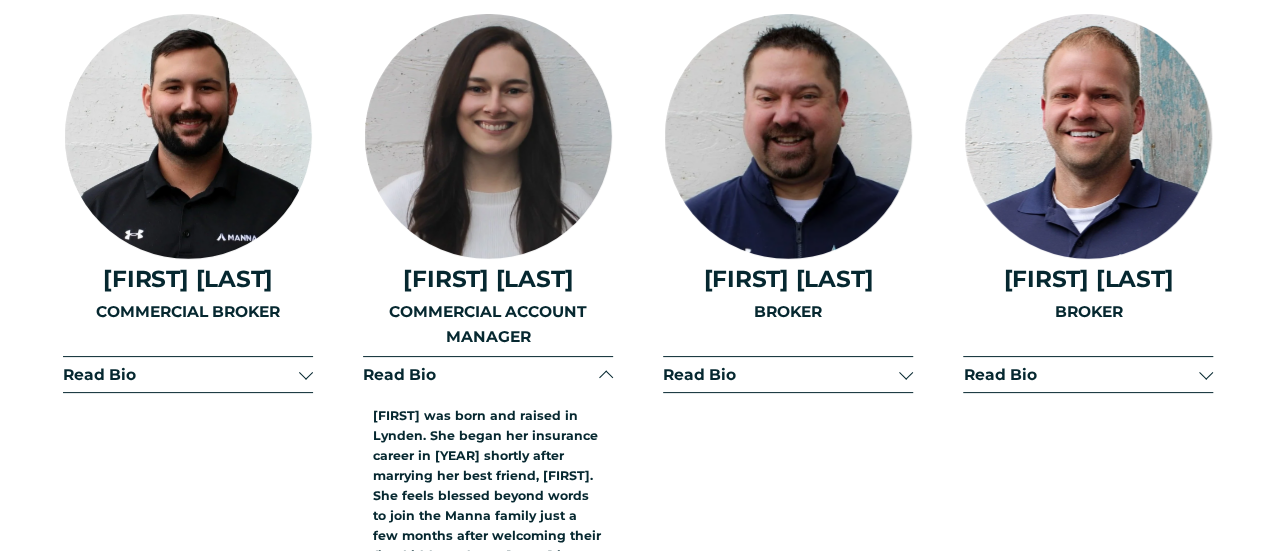 type 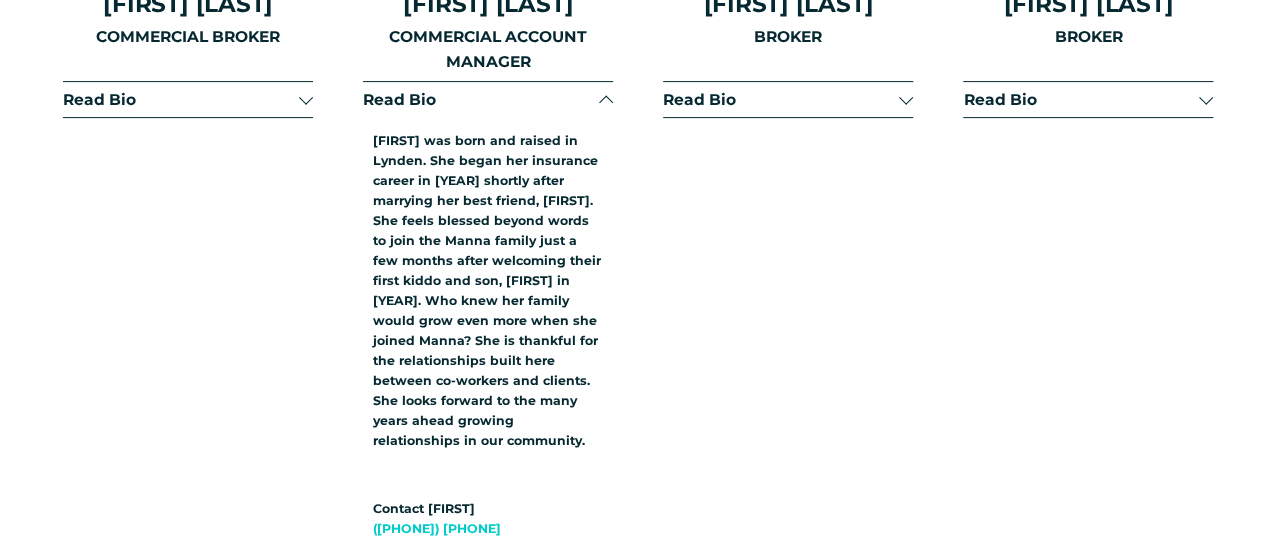 scroll, scrollTop: 4157, scrollLeft: 0, axis: vertical 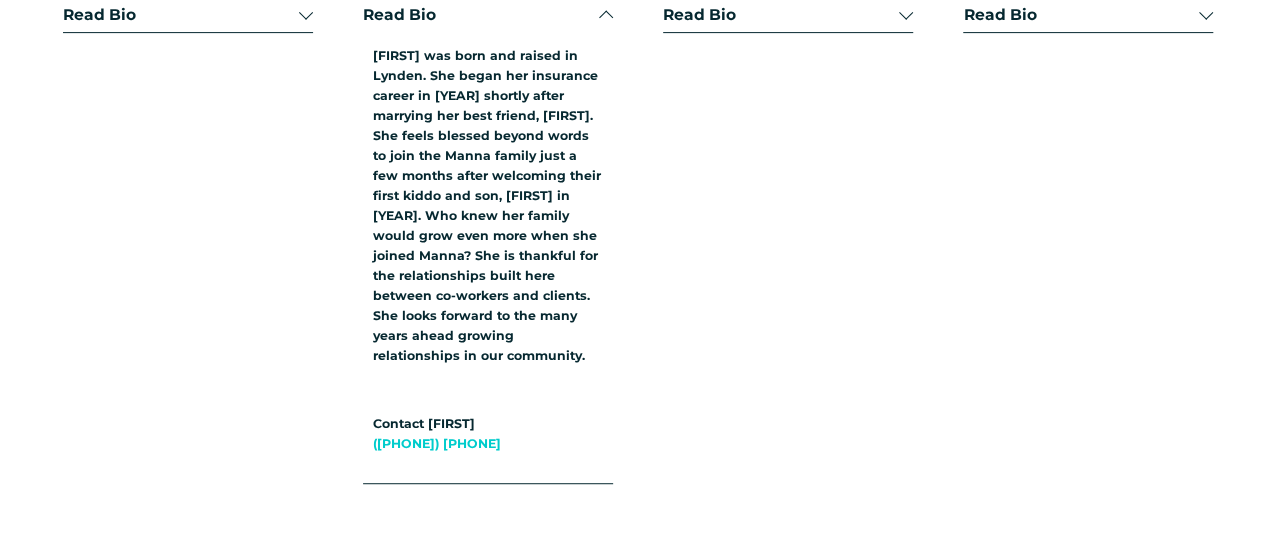 click on "Read Bio" at bounding box center (488, 14) 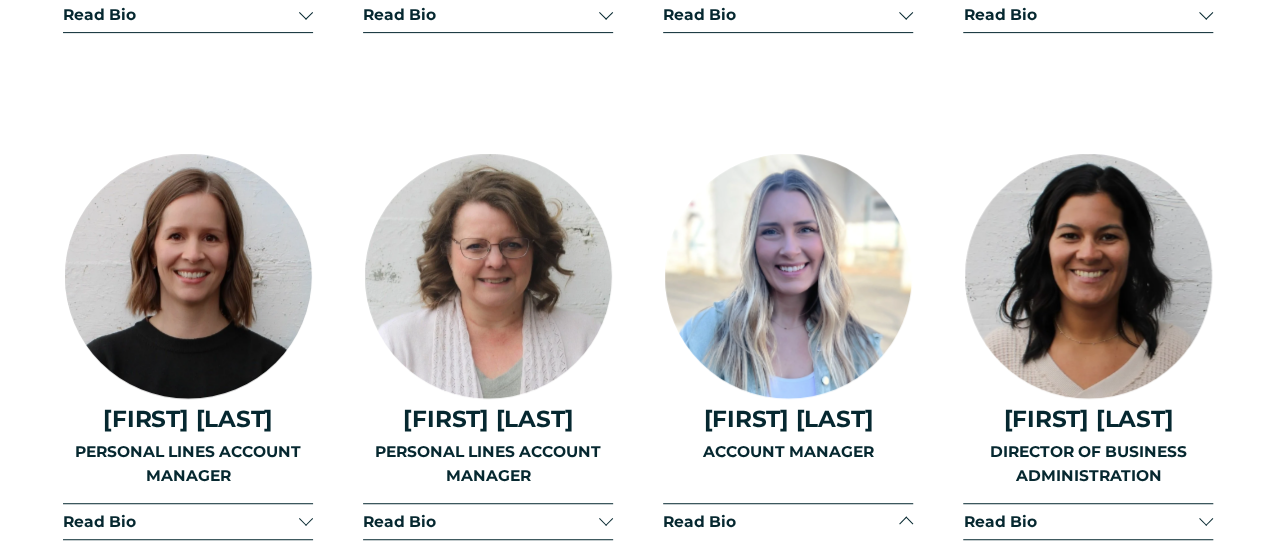 click at bounding box center (306, 15) 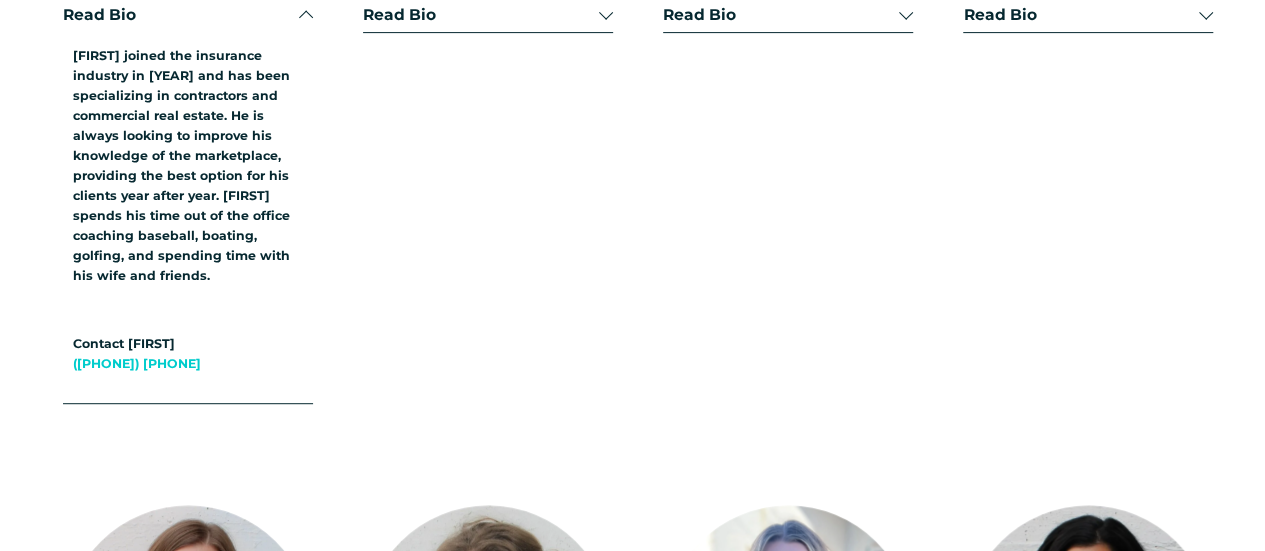 click at bounding box center (306, 15) 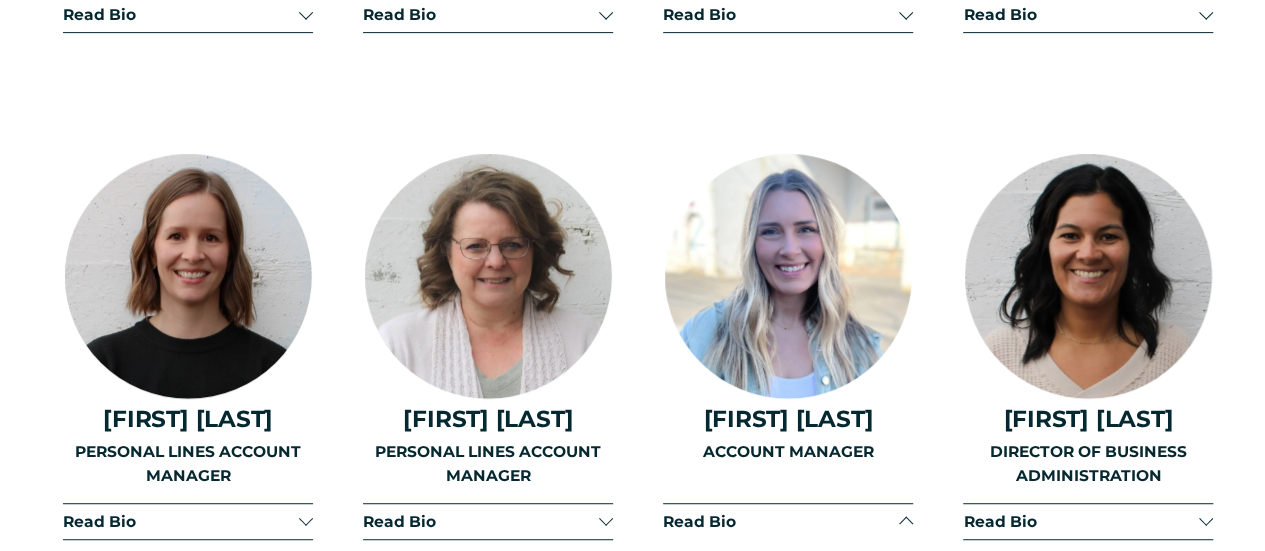 type 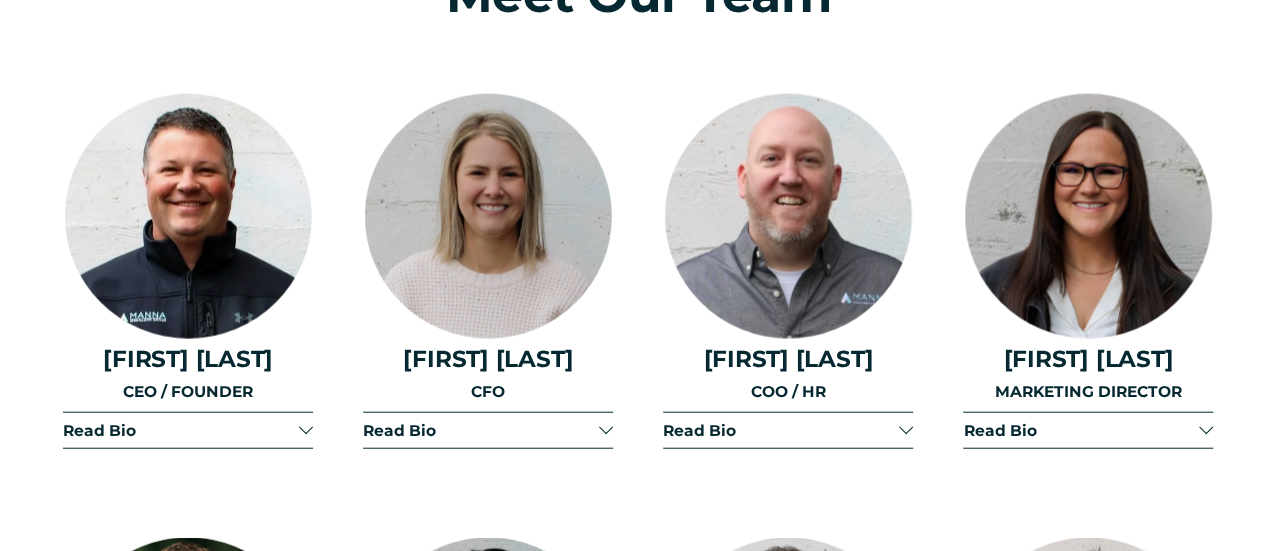 scroll, scrollTop: 2237, scrollLeft: 0, axis: vertical 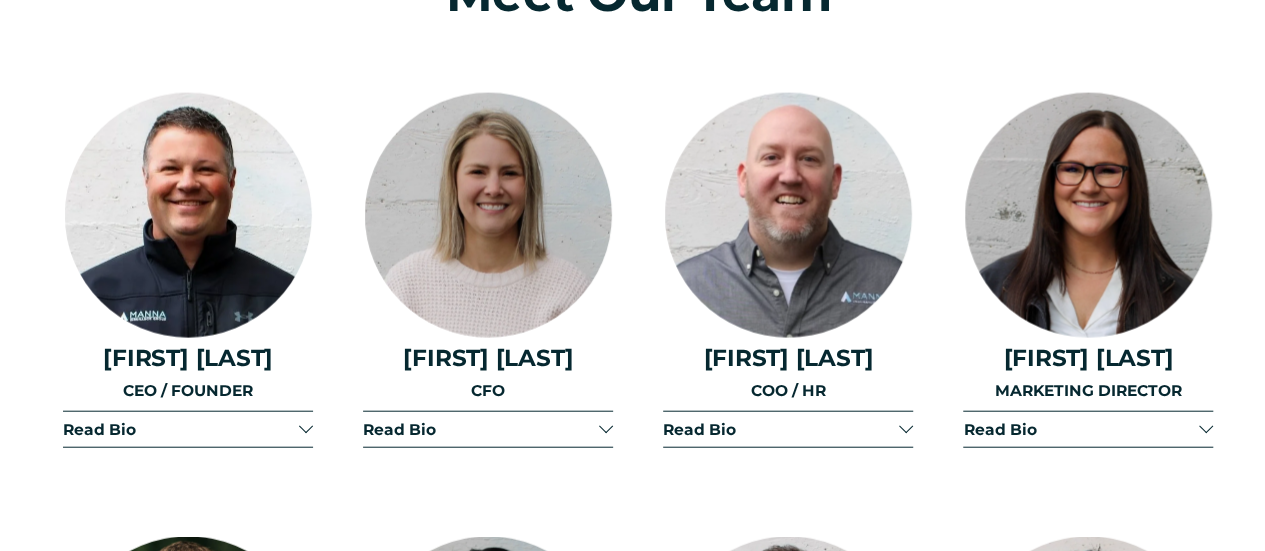 click at bounding box center (306, 427) 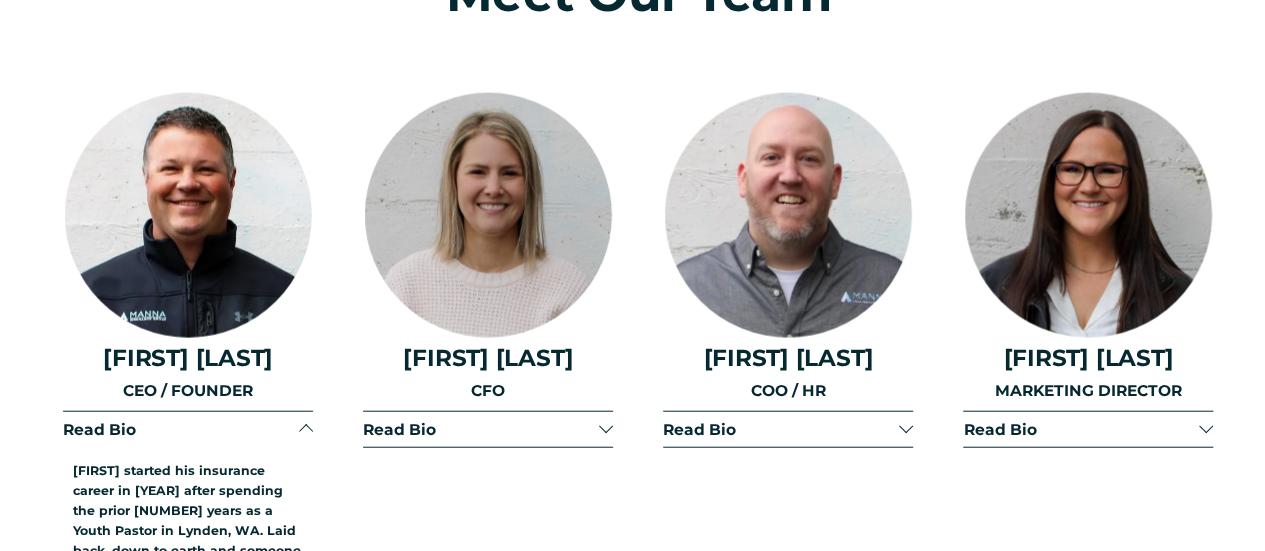 type 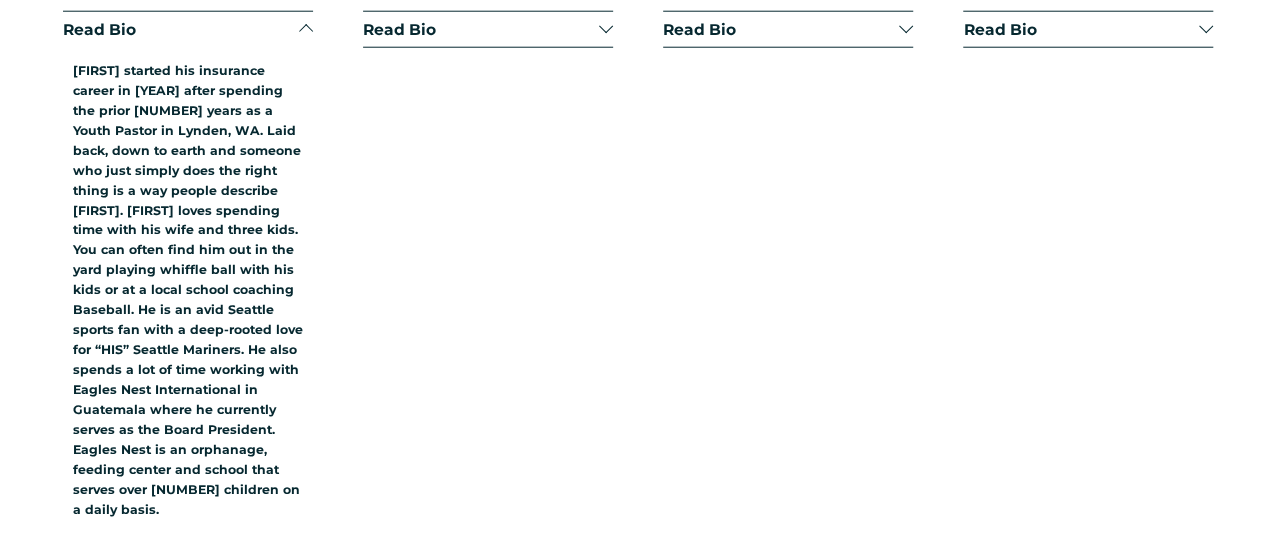 scroll, scrollTop: 2597, scrollLeft: 0, axis: vertical 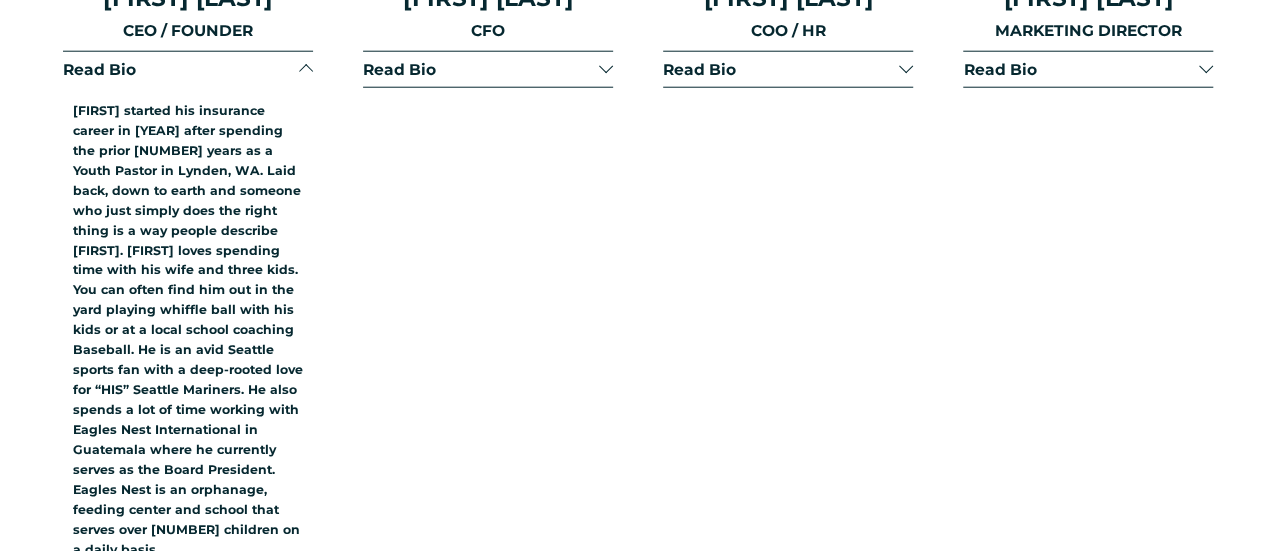 click at bounding box center [306, 69] 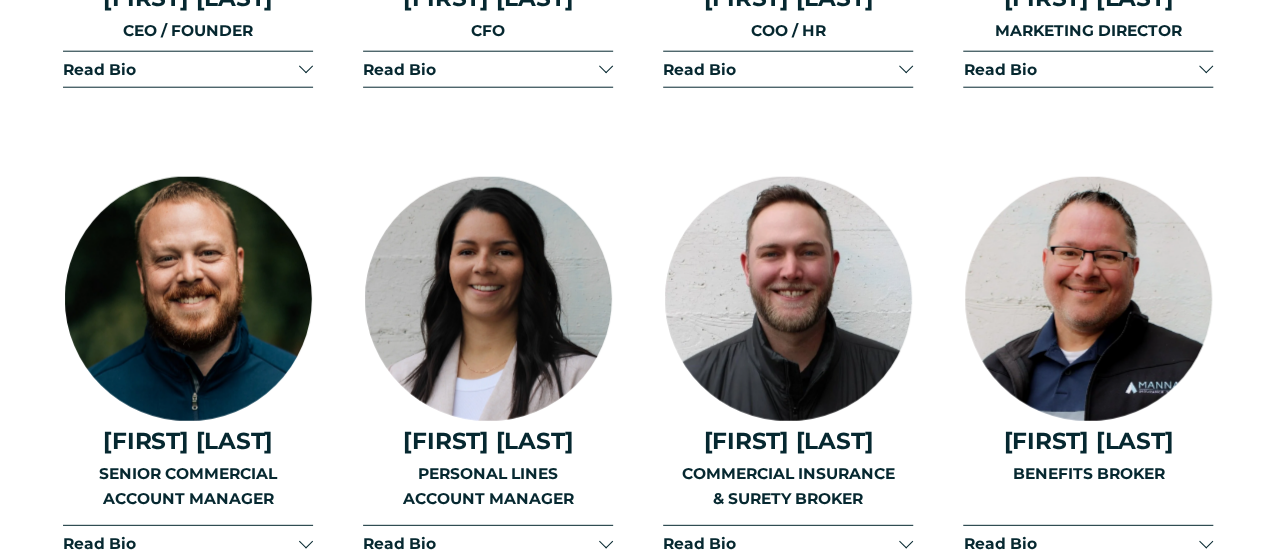 click at bounding box center [906, 69] 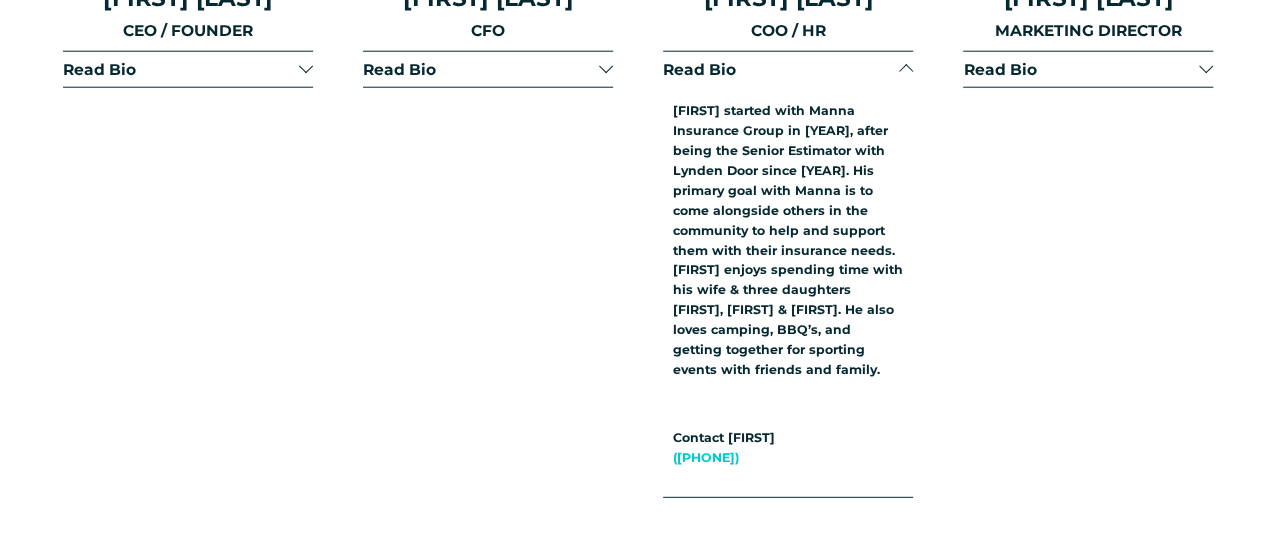 click at bounding box center (906, 72) 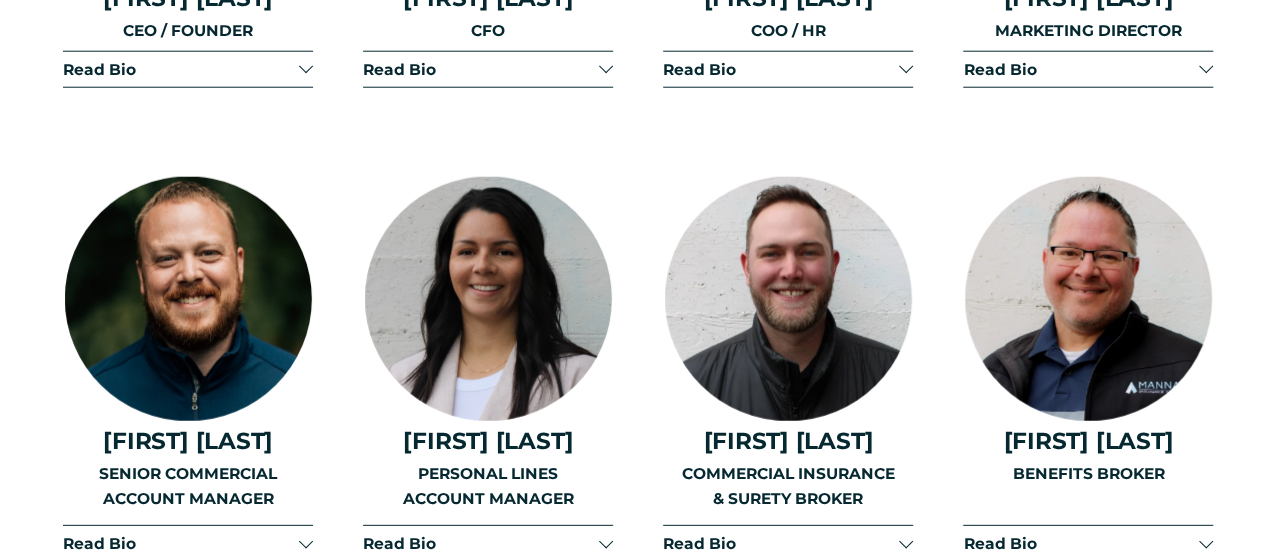 click at bounding box center [1206, 67] 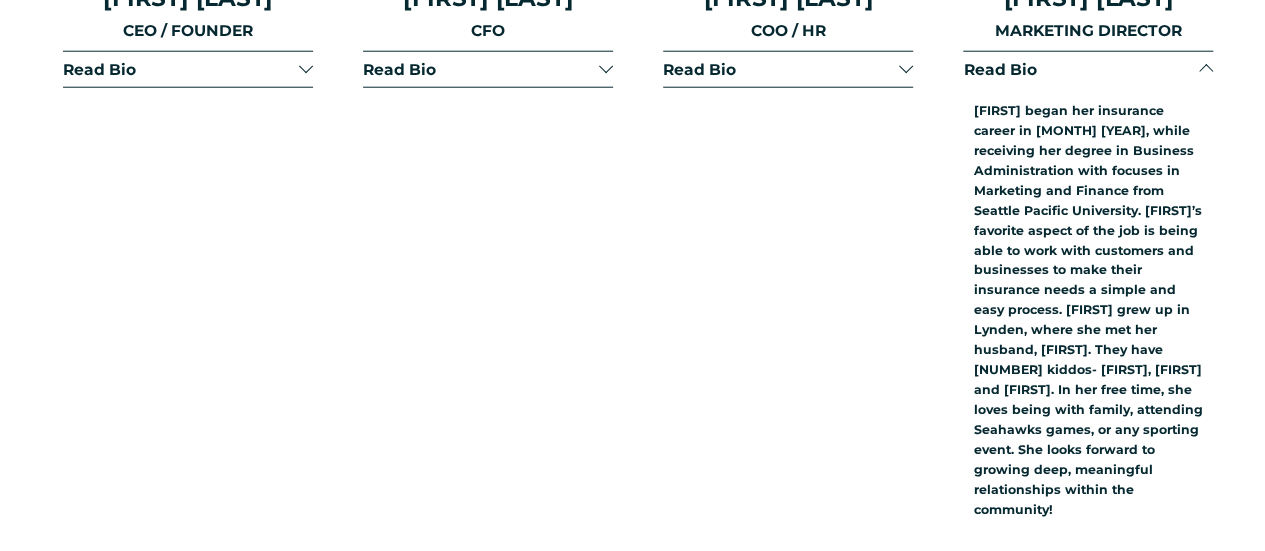 type 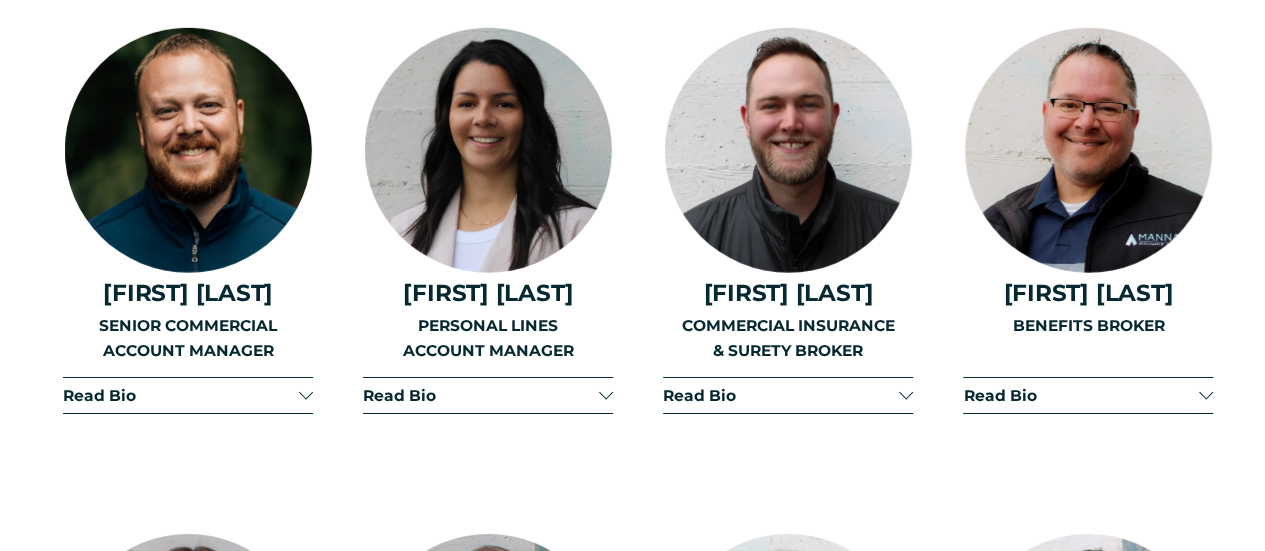 scroll, scrollTop: 3317, scrollLeft: 0, axis: vertical 